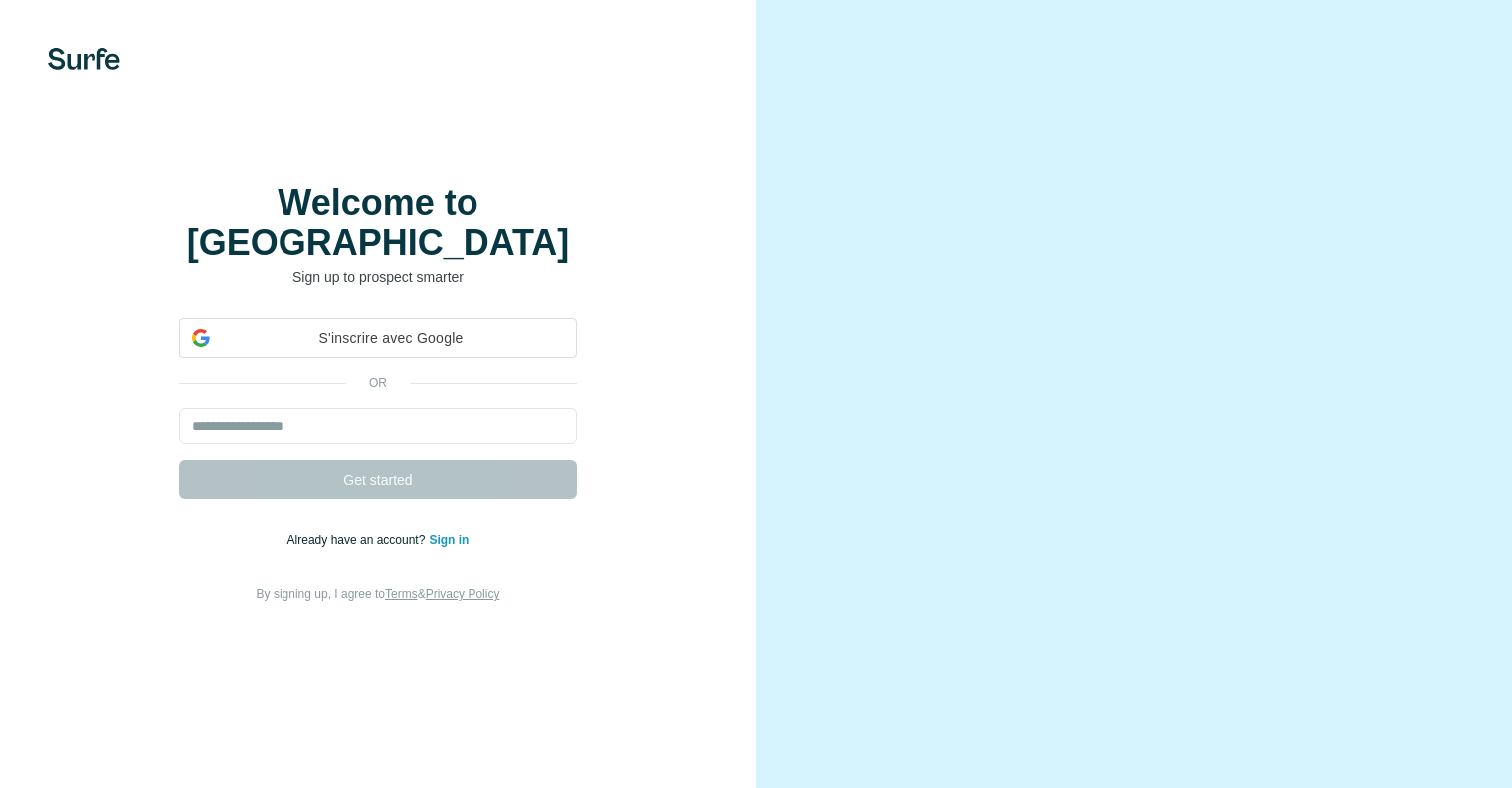 scroll, scrollTop: 0, scrollLeft: 0, axis: both 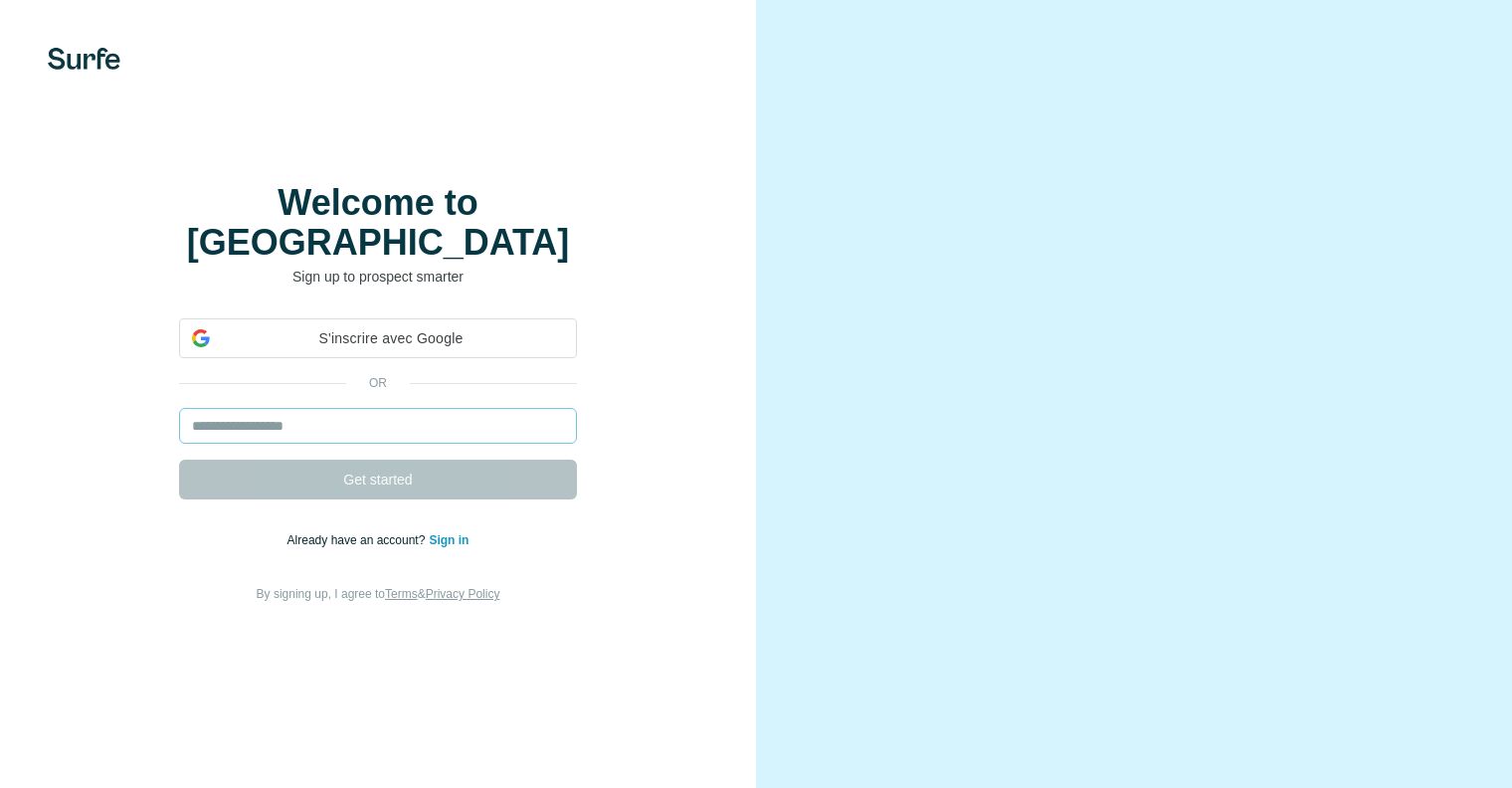 click at bounding box center [378, 426] 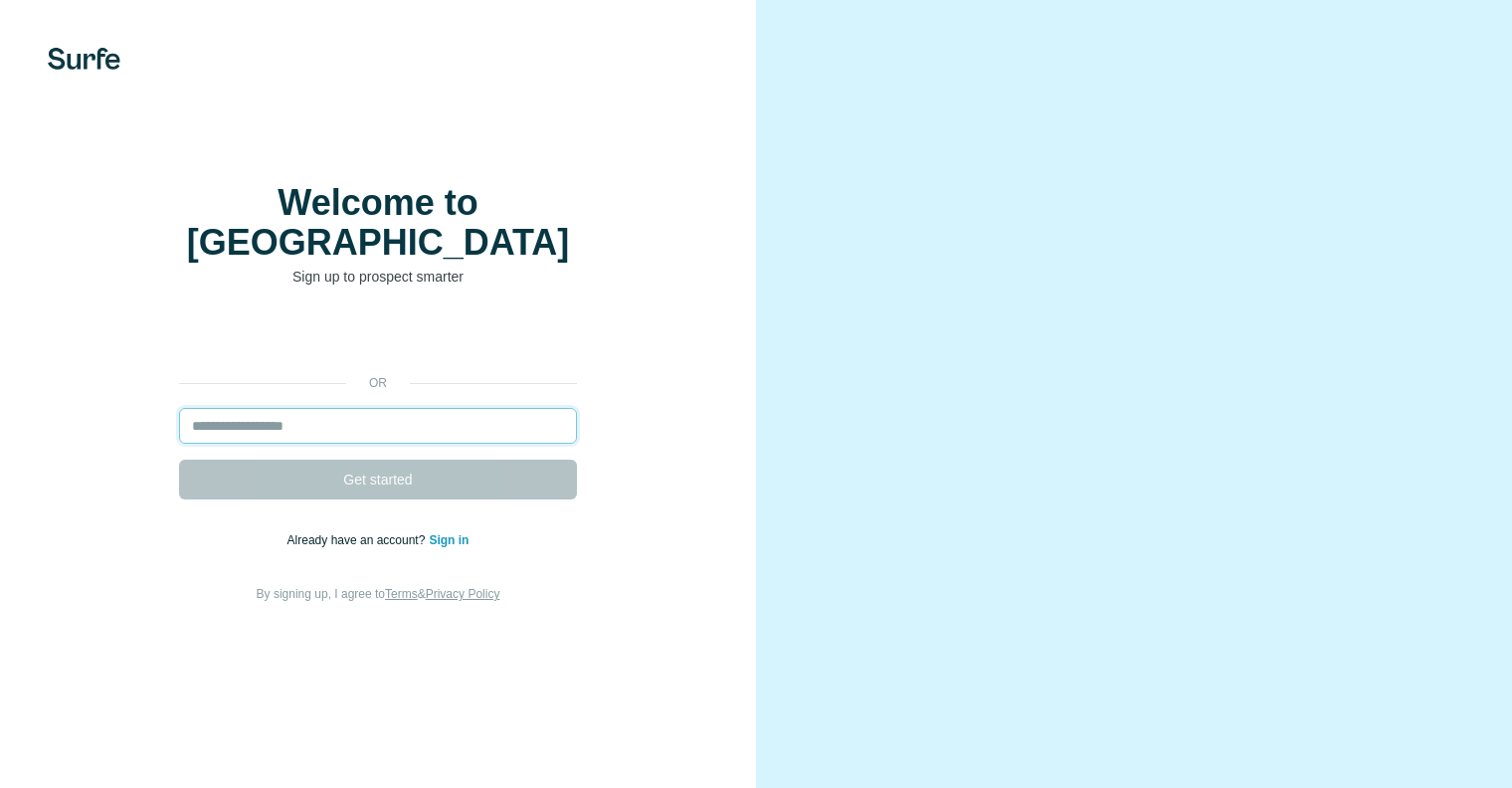 drag, startPoint x: 307, startPoint y: 431, endPoint x: 321, endPoint y: 413, distance: 22.803509 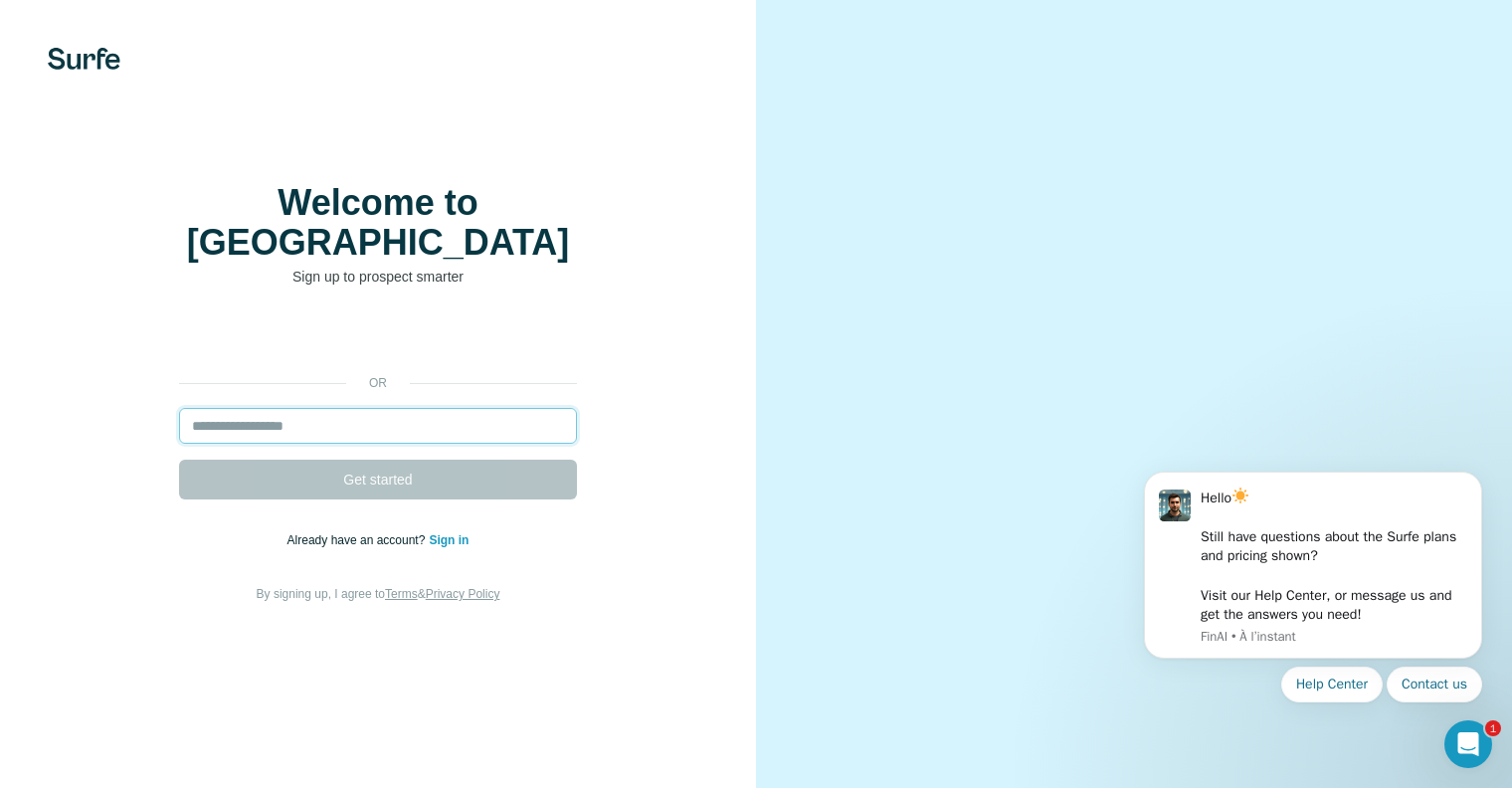 scroll, scrollTop: 0, scrollLeft: 0, axis: both 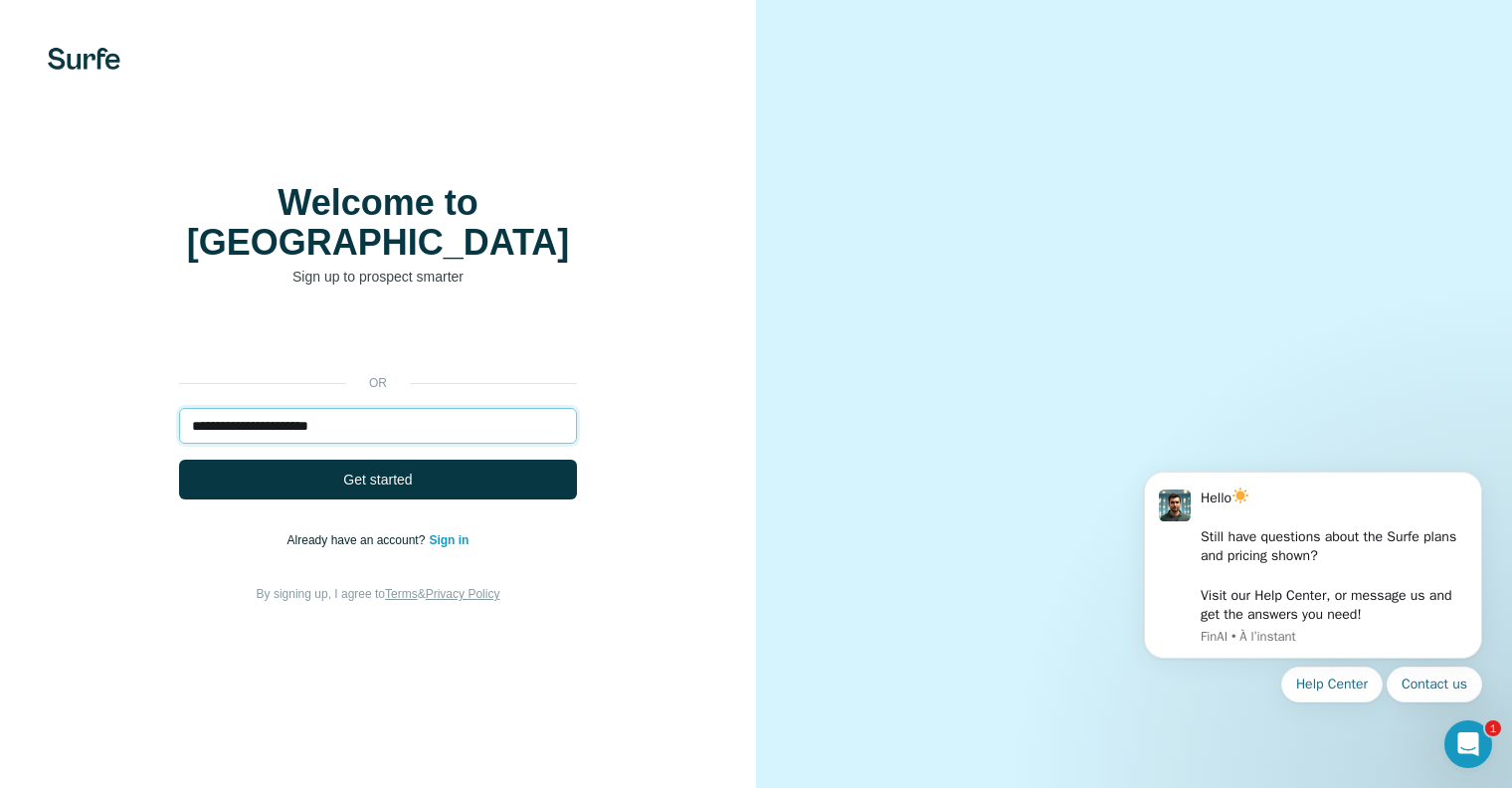 type on "**********" 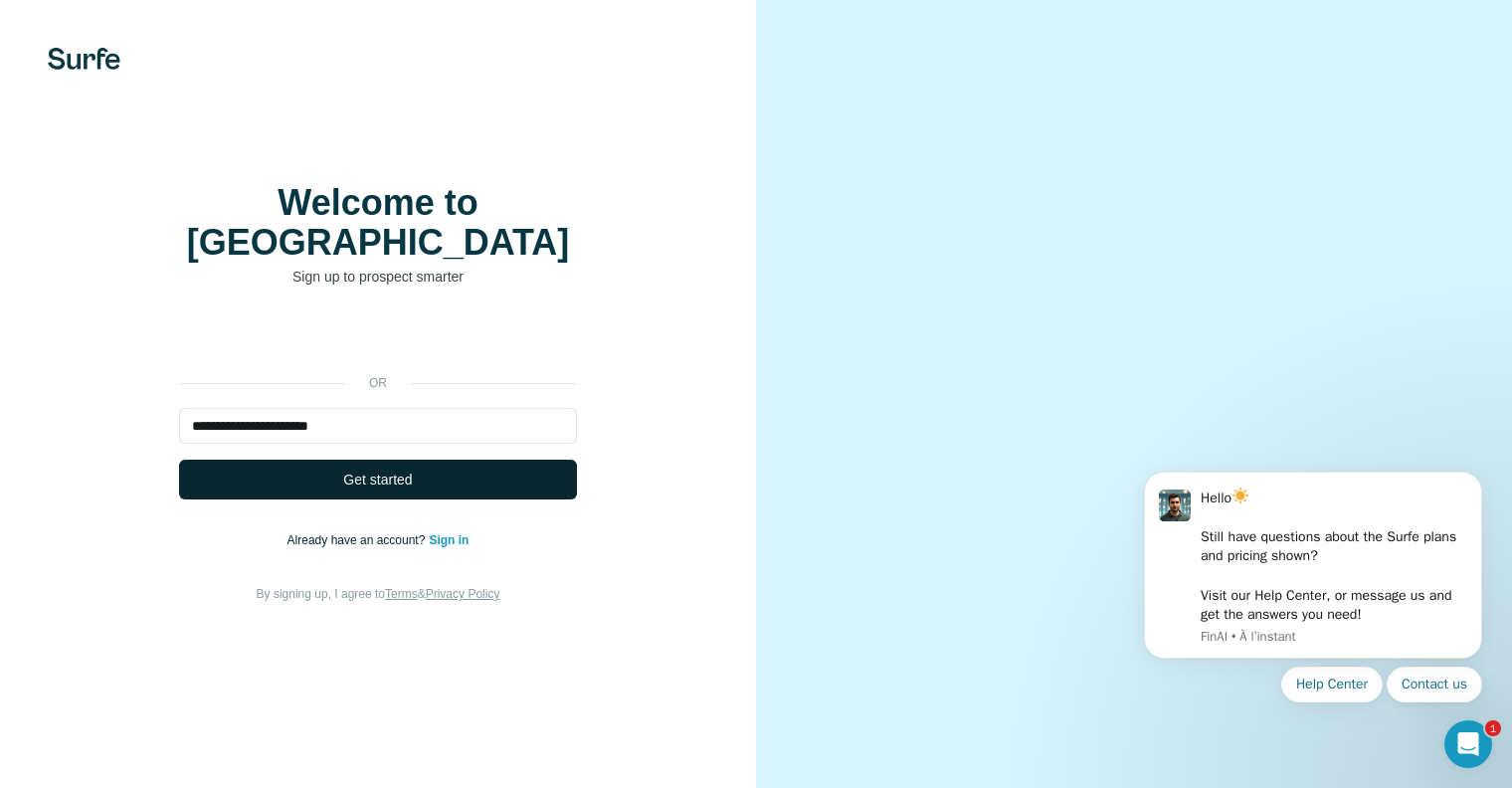 click on "Get started" at bounding box center (378, 480) 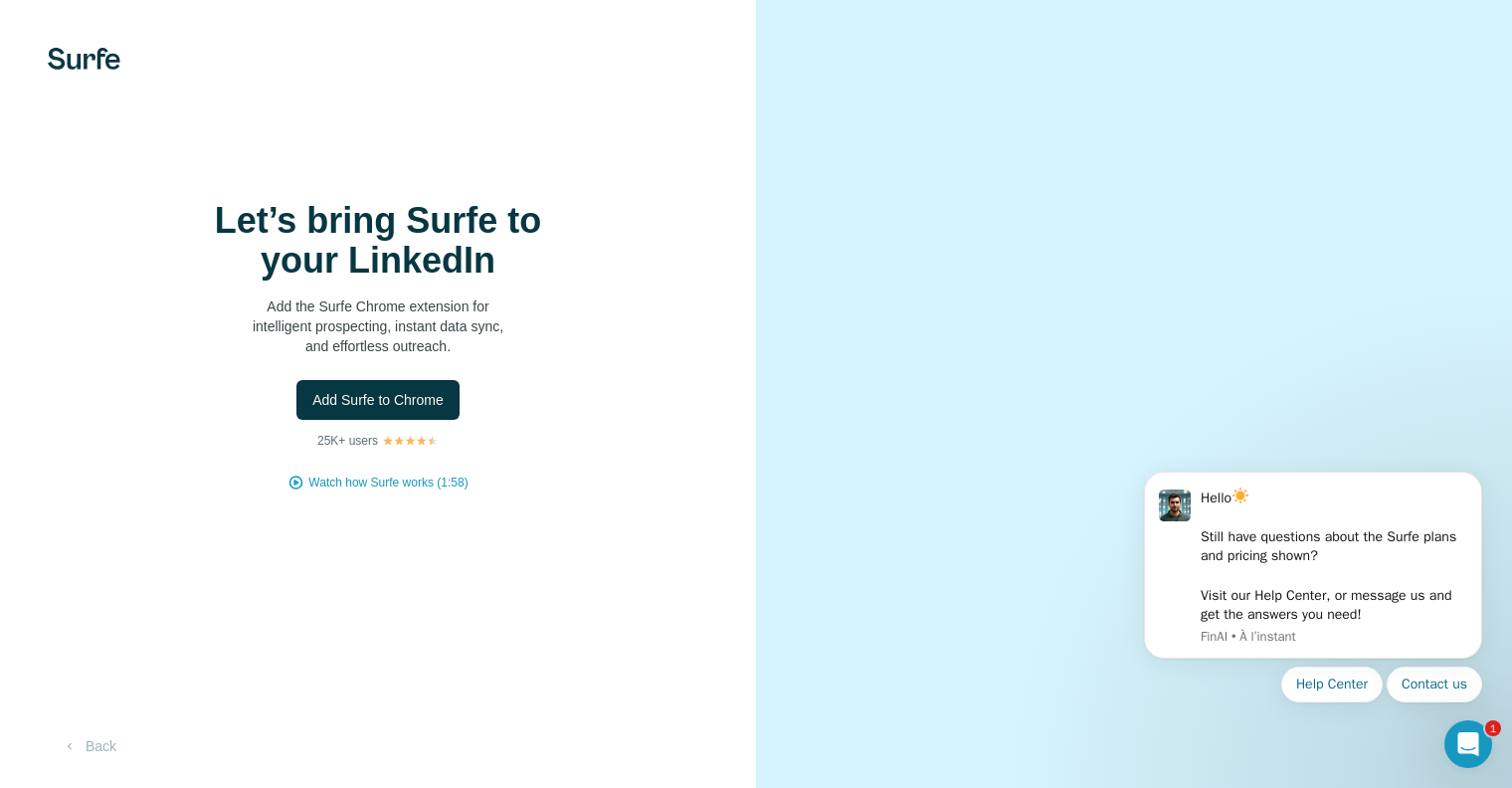 scroll, scrollTop: 27, scrollLeft: 0, axis: vertical 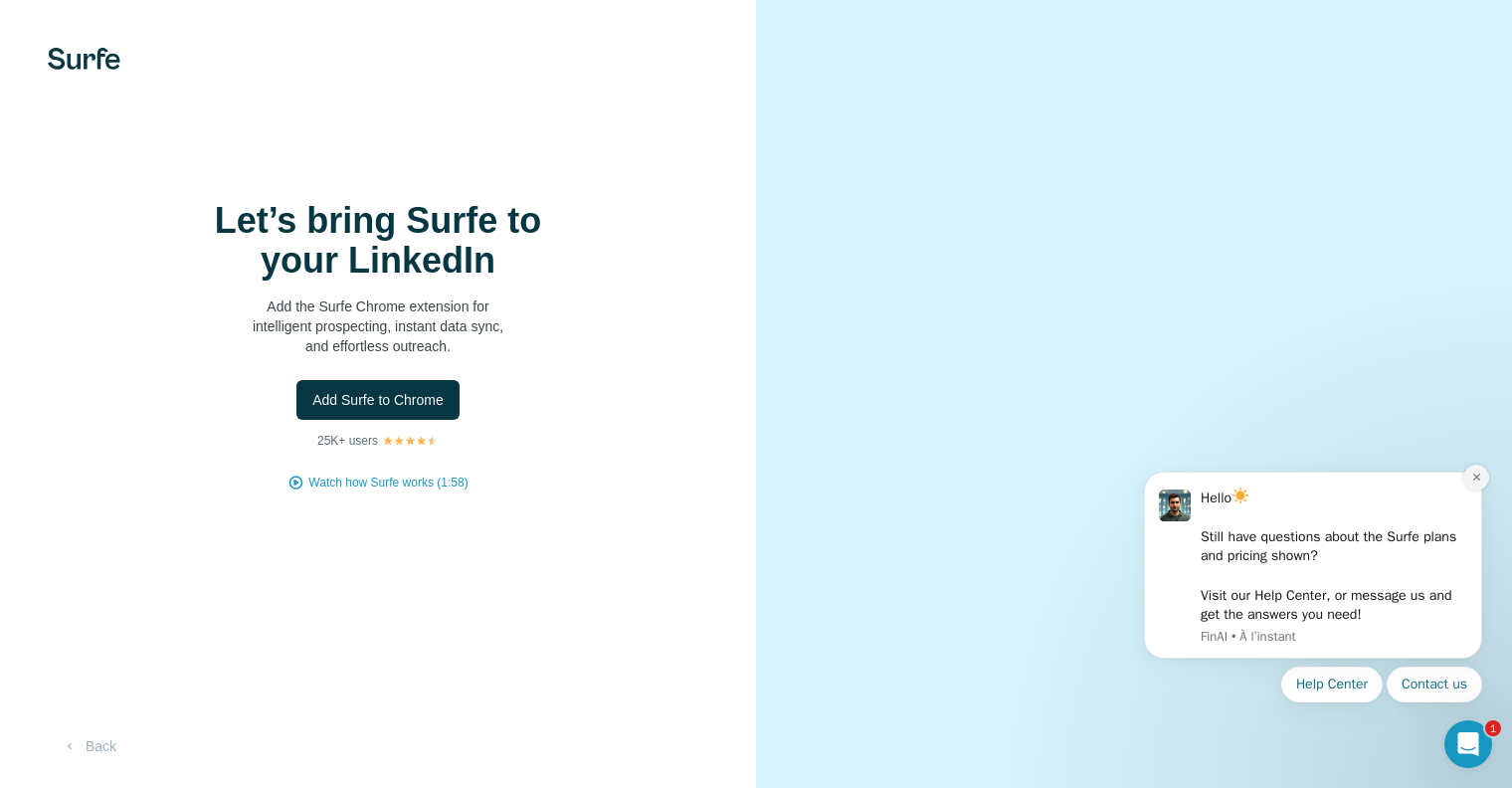 click 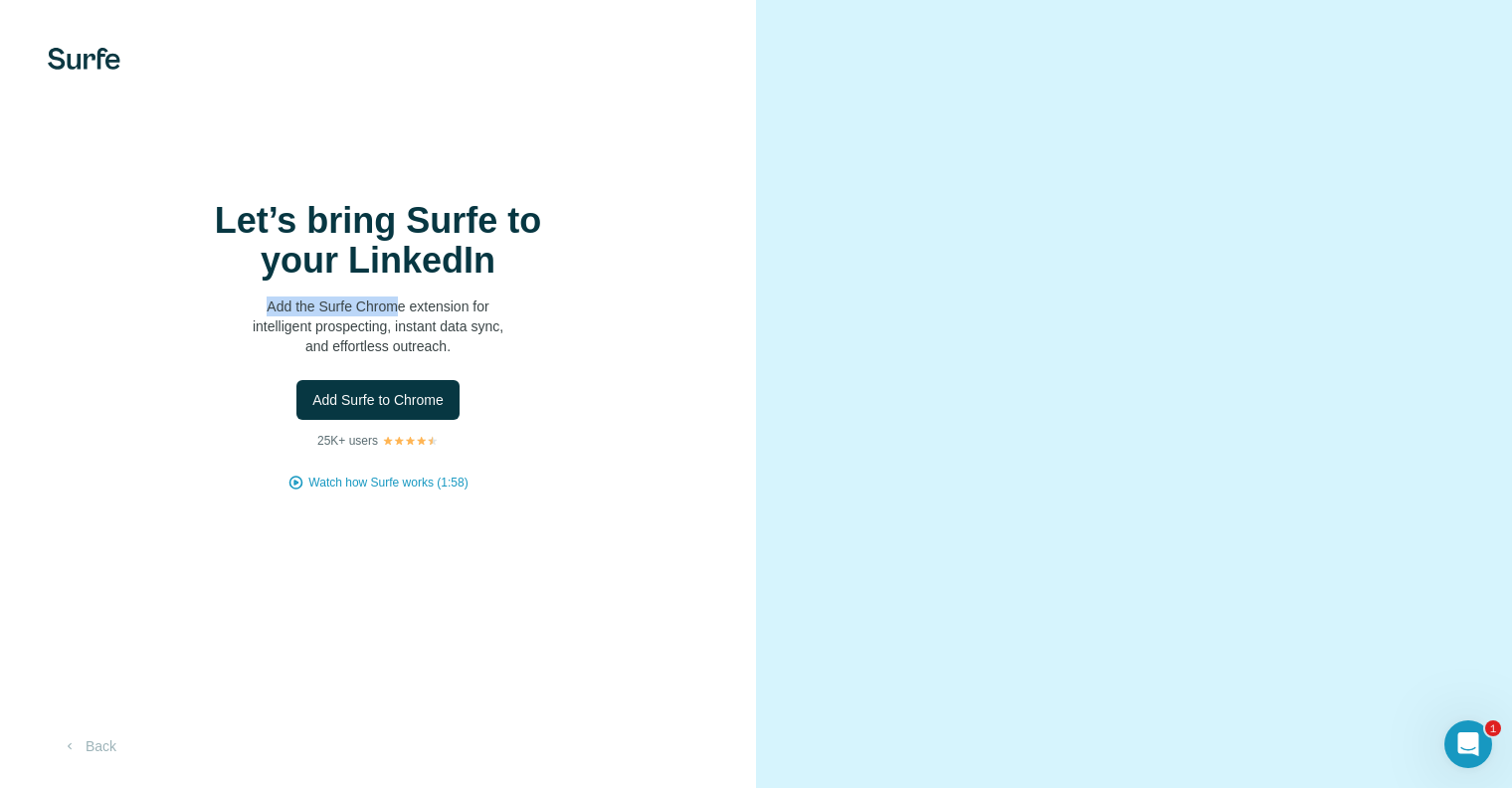 drag, startPoint x: 262, startPoint y: 296, endPoint x: 398, endPoint y: 284, distance: 136.52839 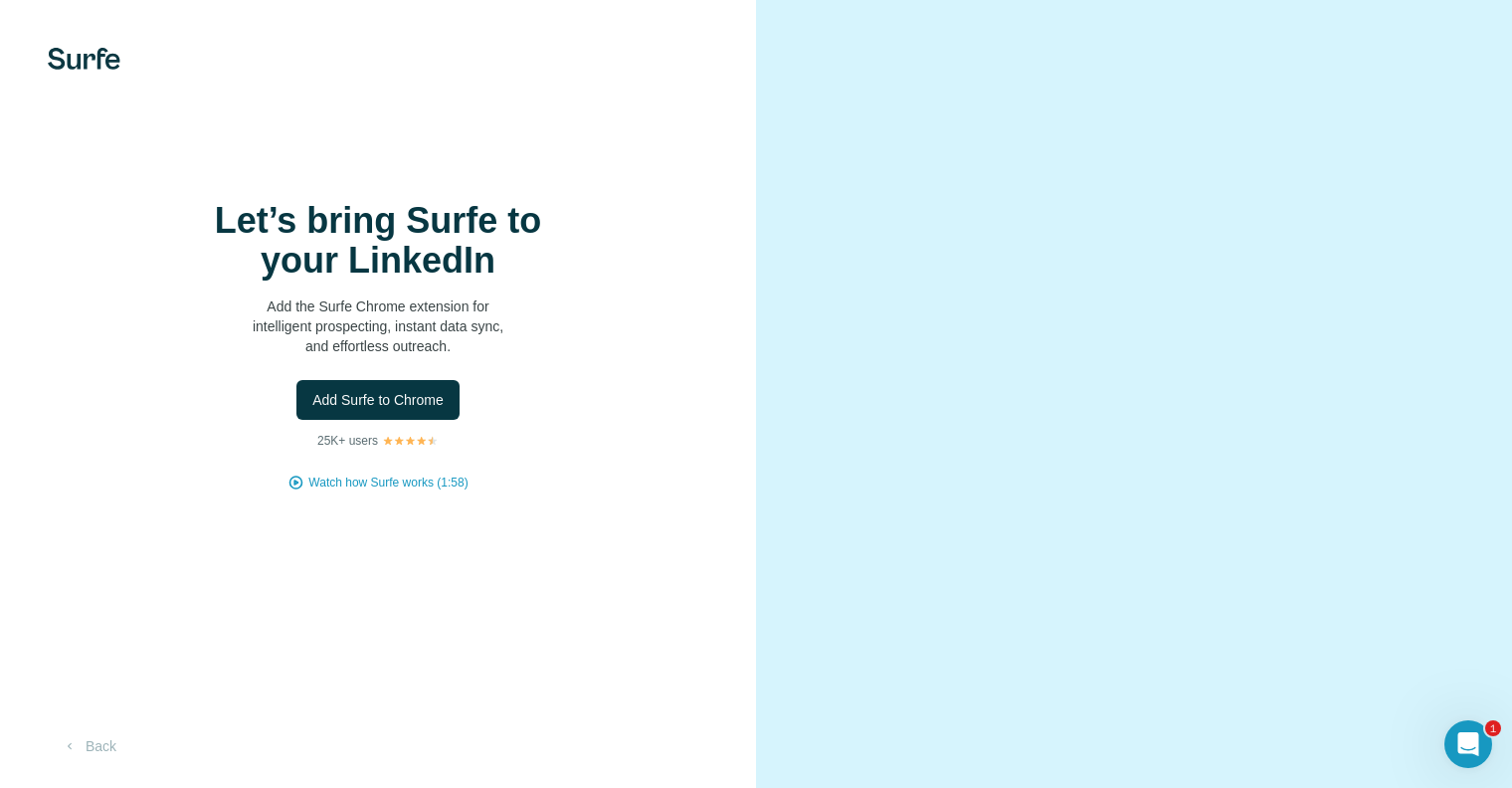 click on "25K+ users" at bounding box center (347, 441) 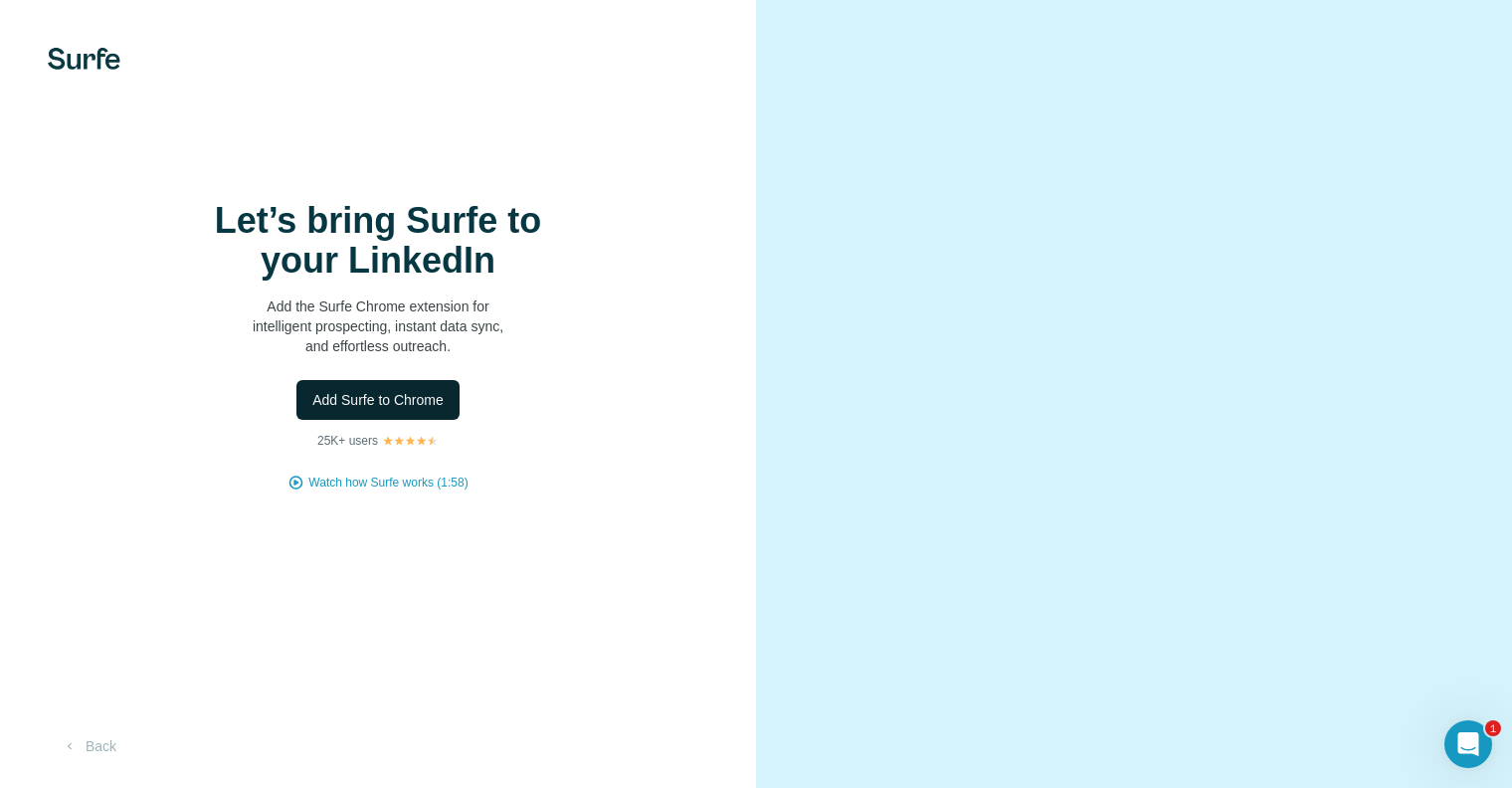 click on "Add Surfe to Chrome" at bounding box center (378, 400) 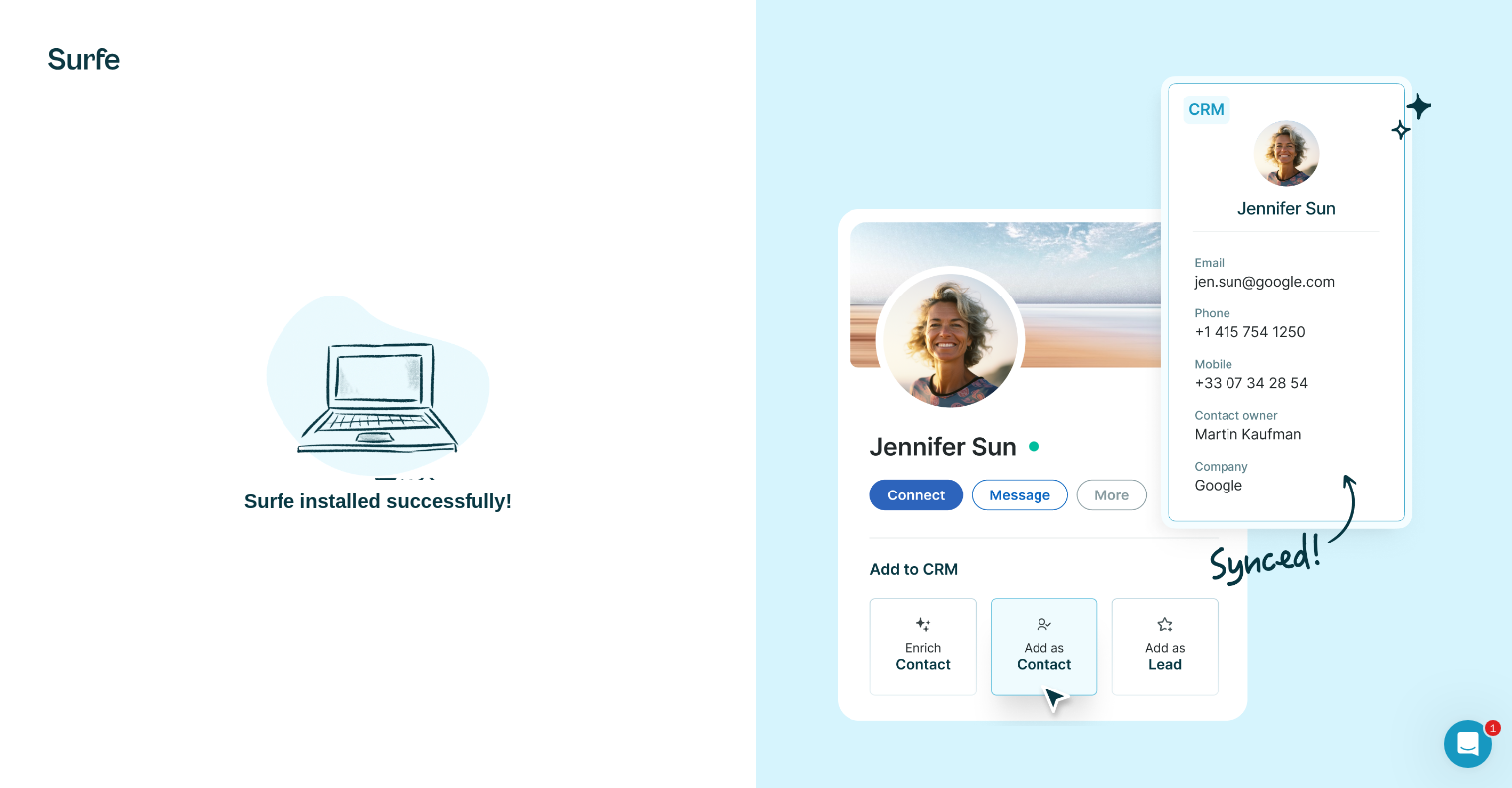 scroll, scrollTop: 0, scrollLeft: 0, axis: both 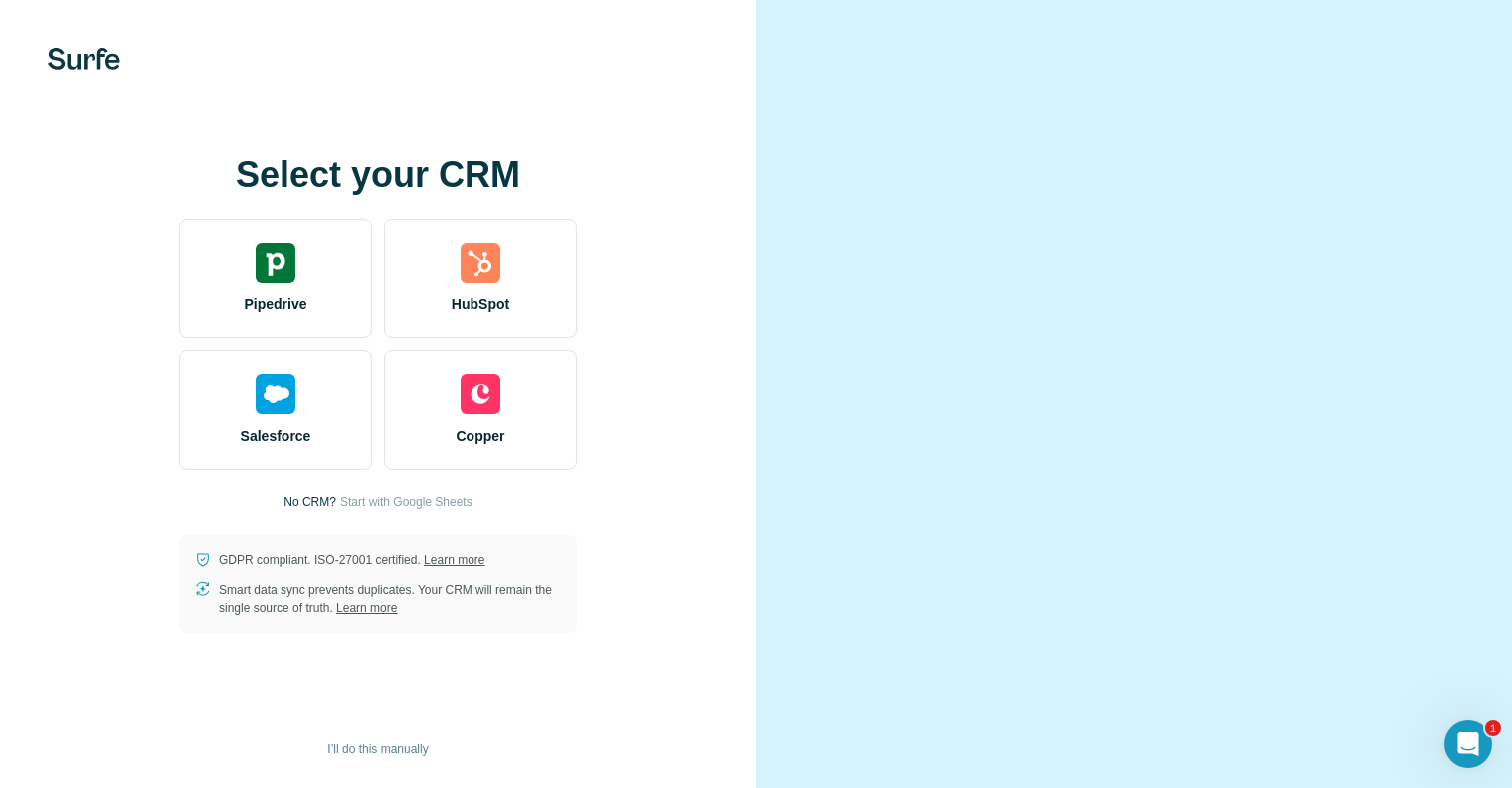 click on "Select your CRM Pipedrive HubSpot Salesforce Copper No CRM? Start with Google Sheets GDPR compliant. ISO-27001 certified.   Learn more Smart data sync prevents duplicates. Your CRM will remain the single source of truth.   Learn more I’ll do this manually" at bounding box center (378, 394) 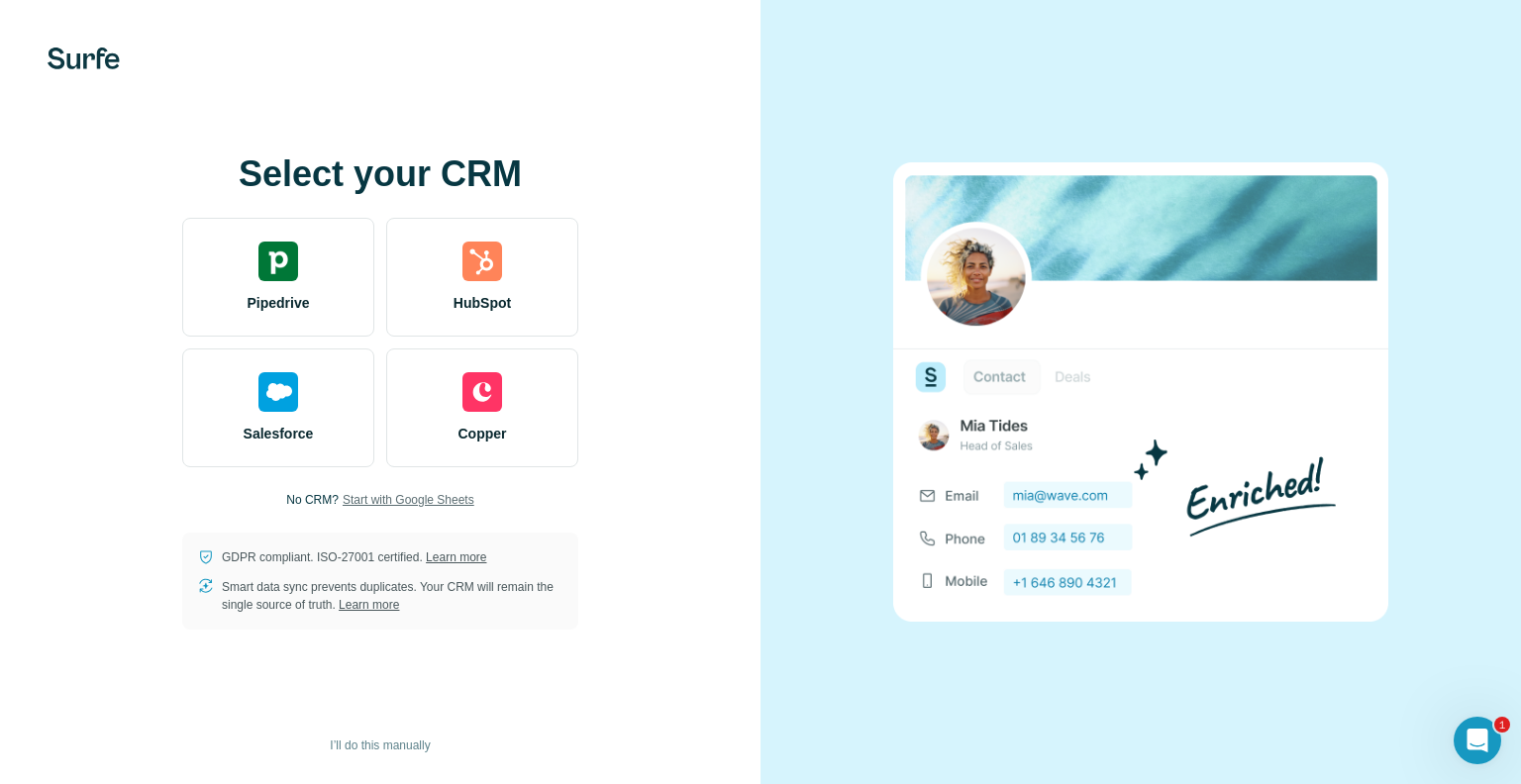 click on "Start with Google Sheets" at bounding box center [408, 500] 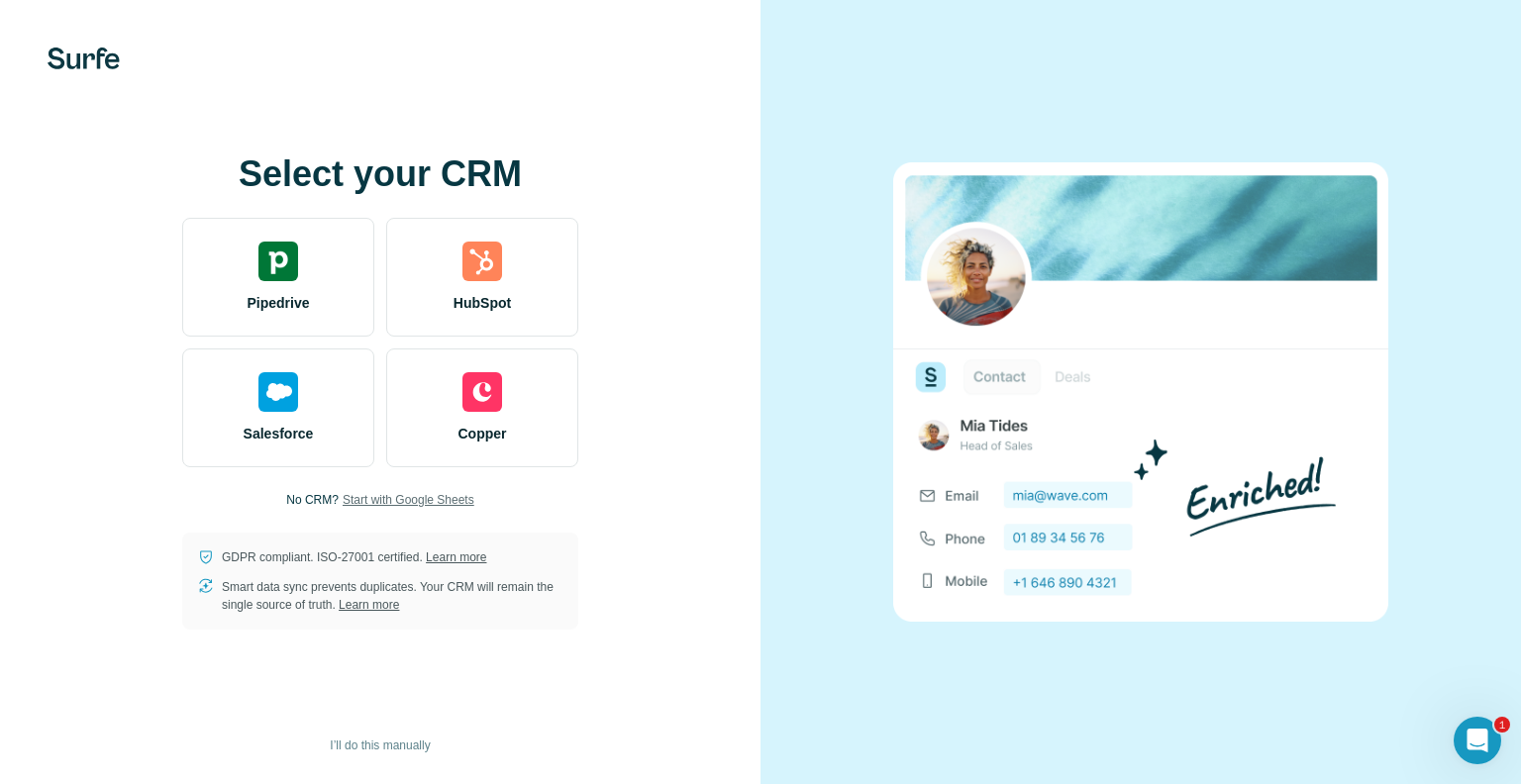 click at bounding box center [1141, 391] 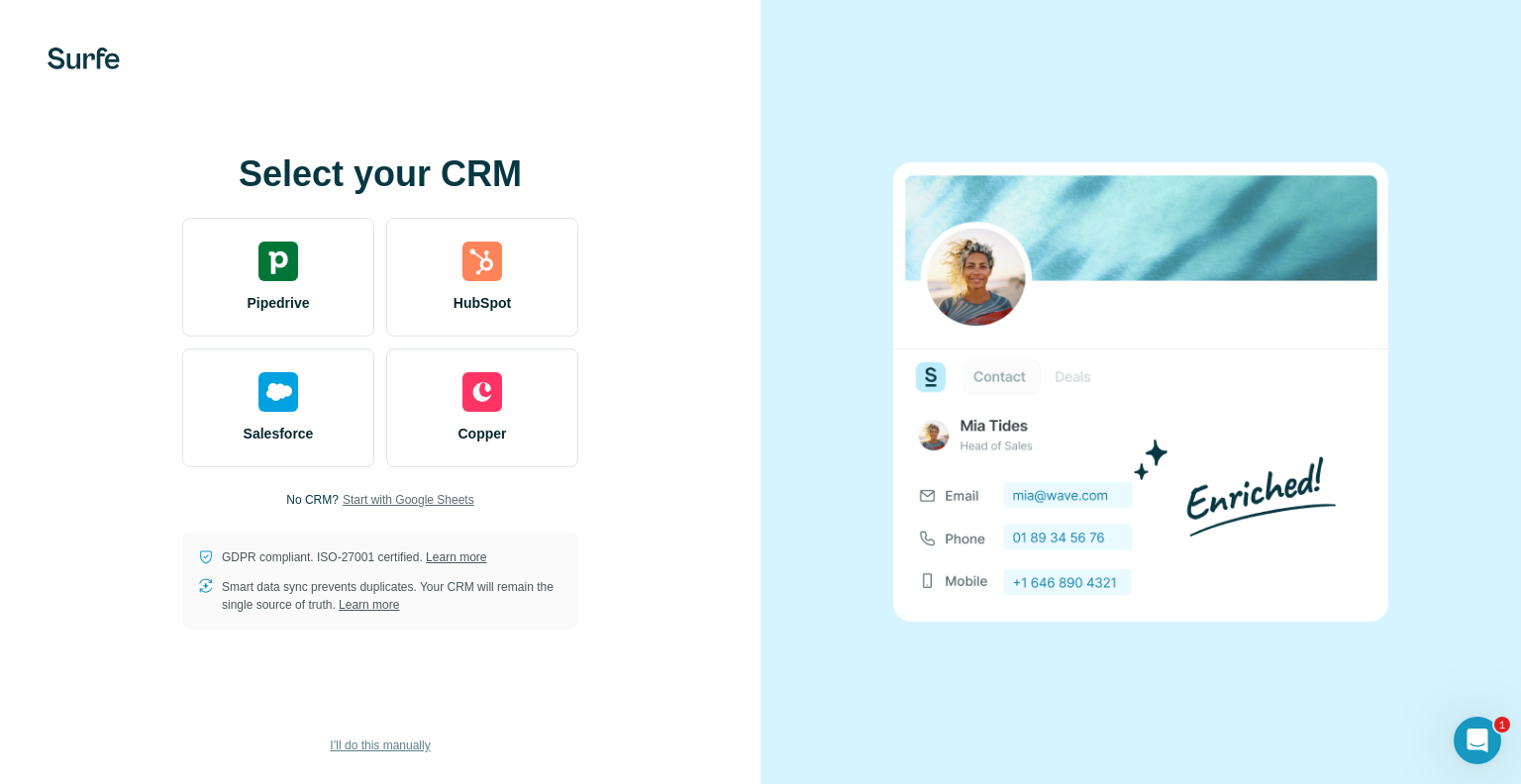 click on "I’ll do this manually" at bounding box center [379, 745] 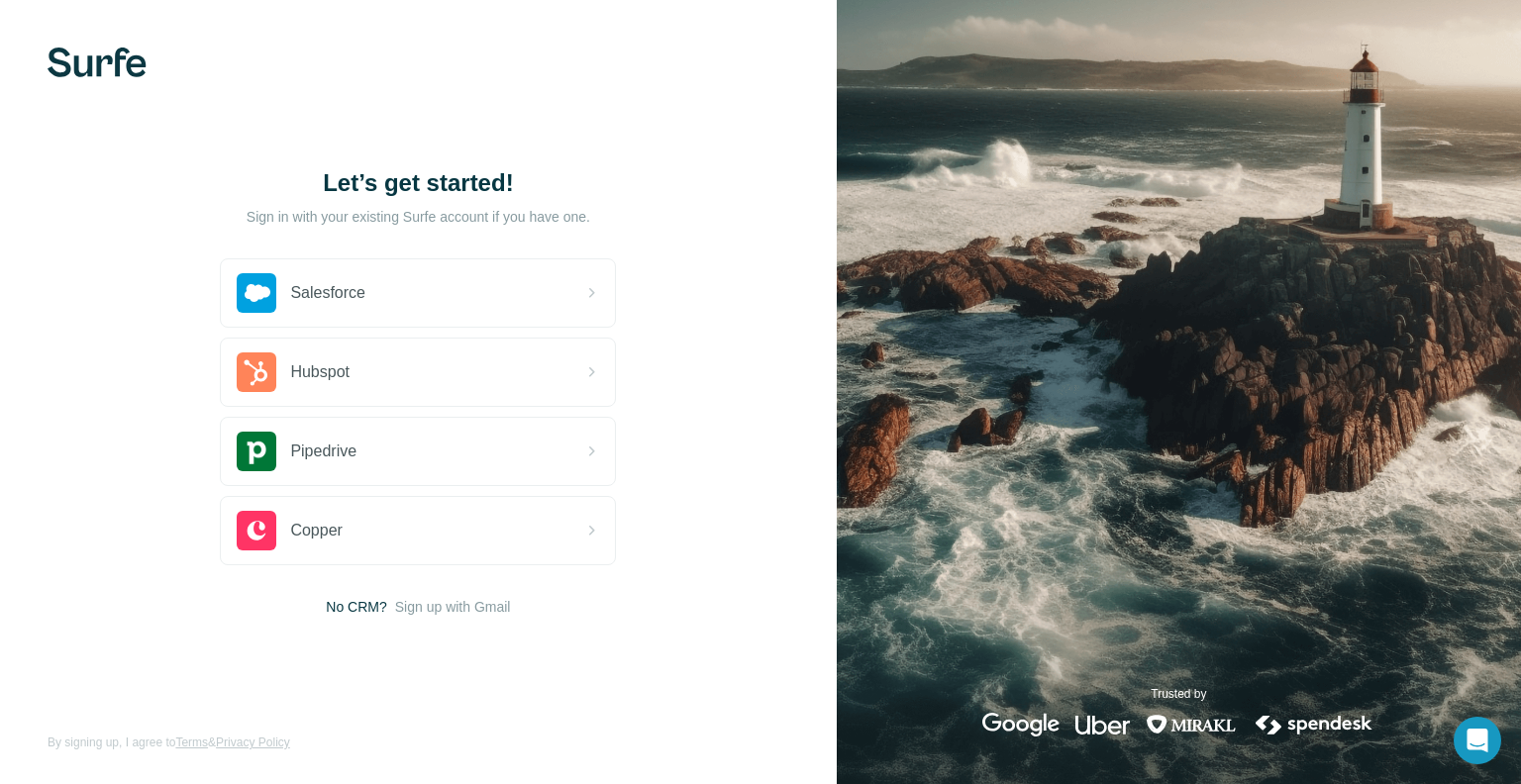 scroll, scrollTop: 0, scrollLeft: 0, axis: both 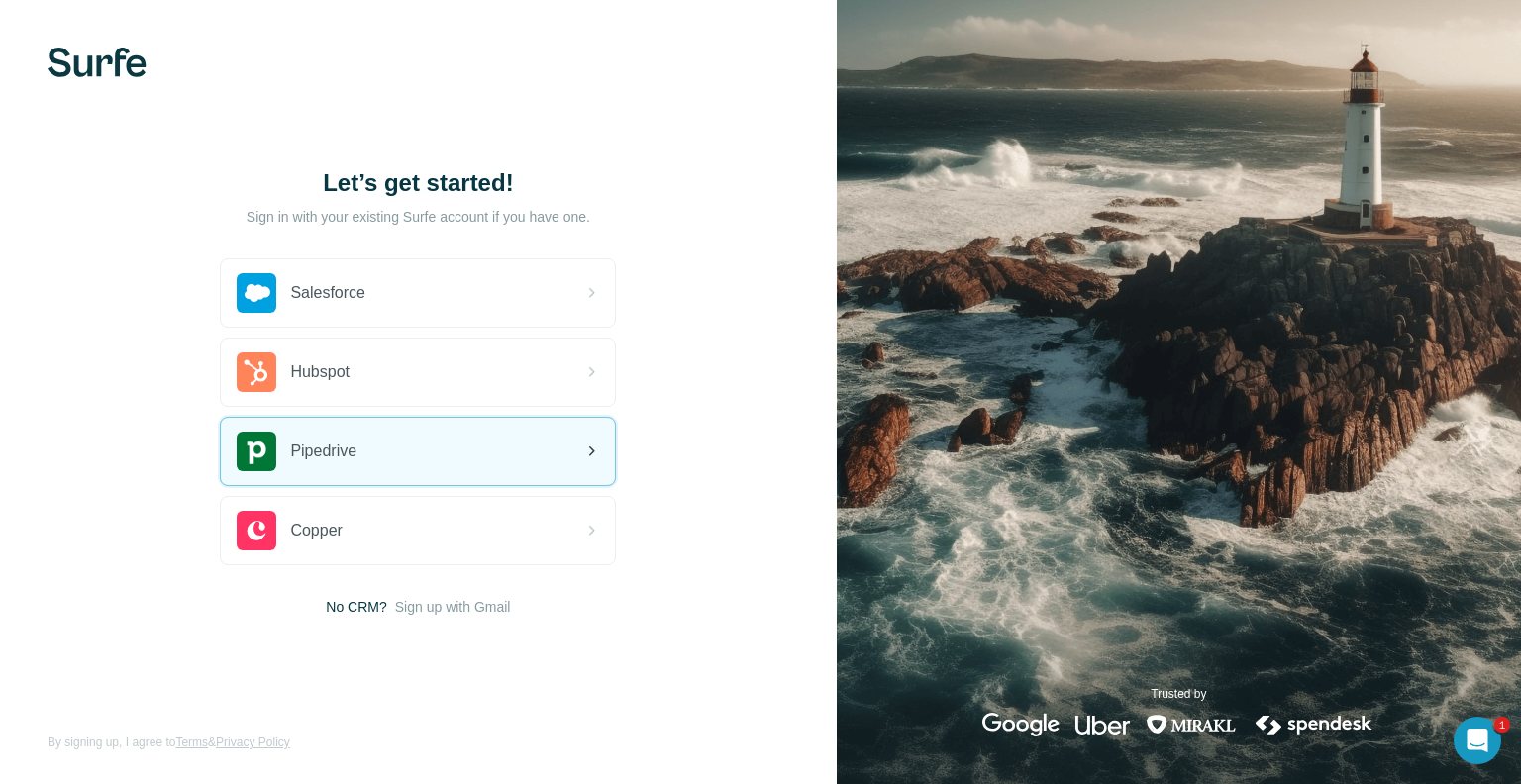 click on "Pipedrive" at bounding box center (418, 451) 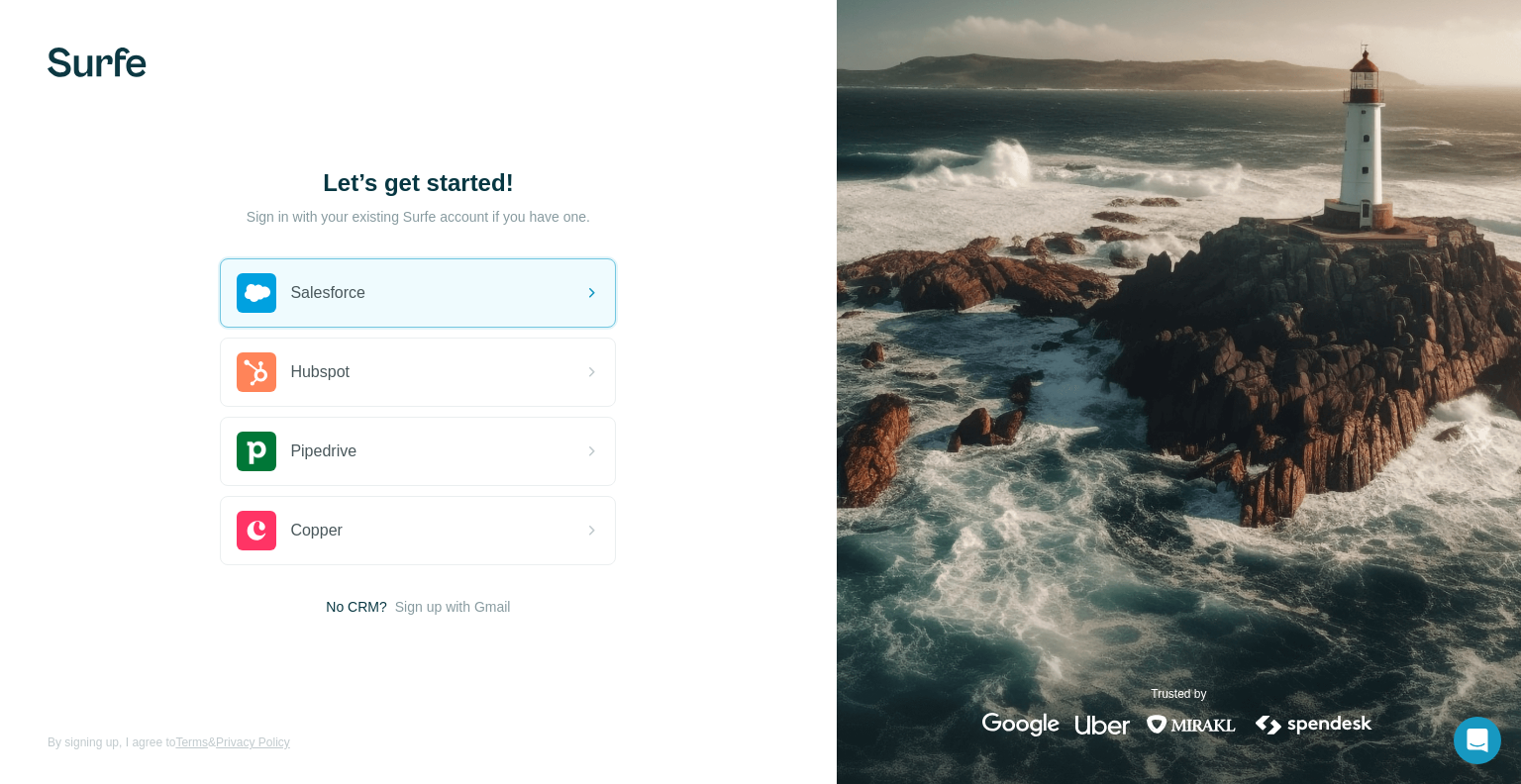 scroll, scrollTop: 0, scrollLeft: 0, axis: both 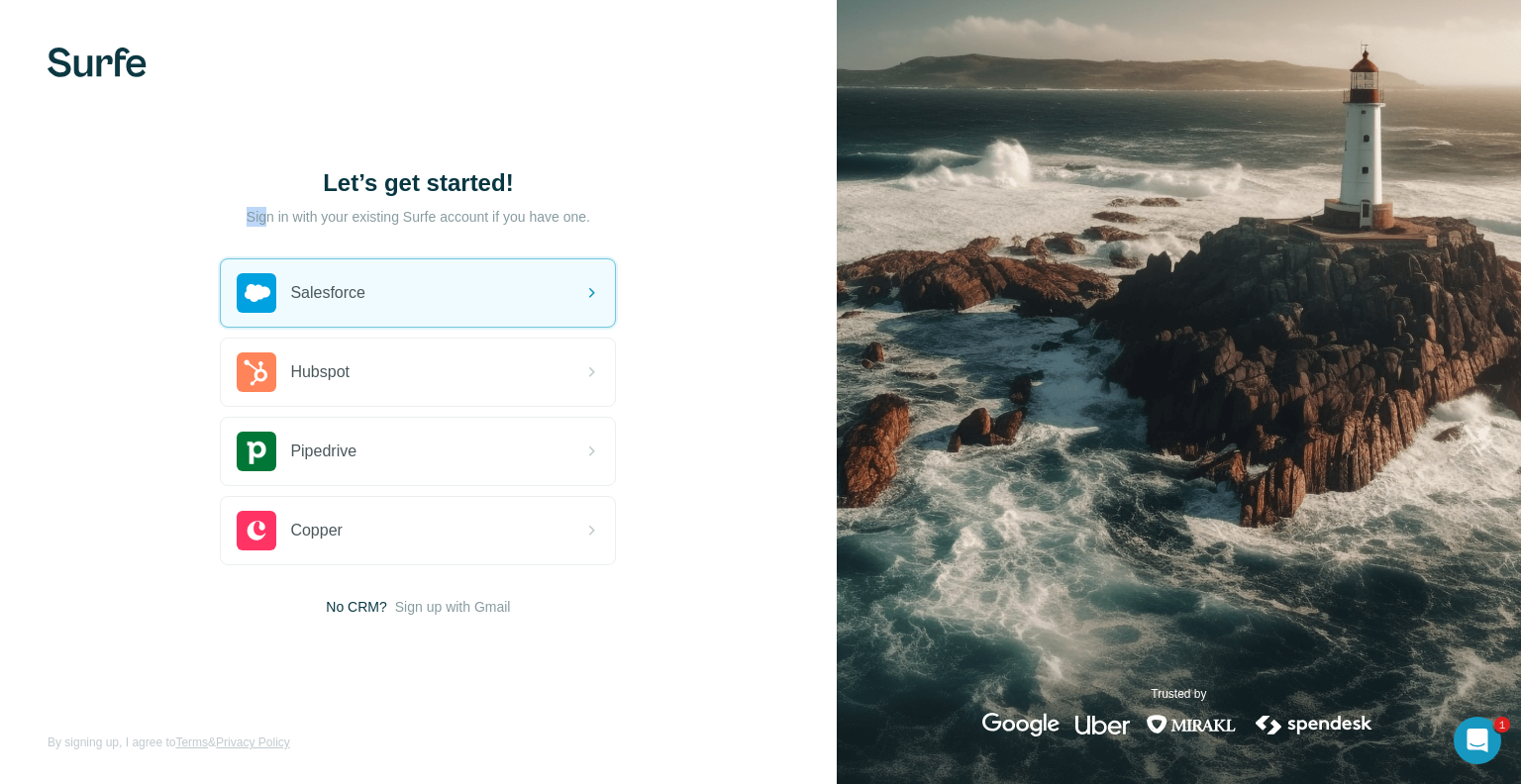 drag, startPoint x: 271, startPoint y: 220, endPoint x: 612, endPoint y: 220, distance: 341 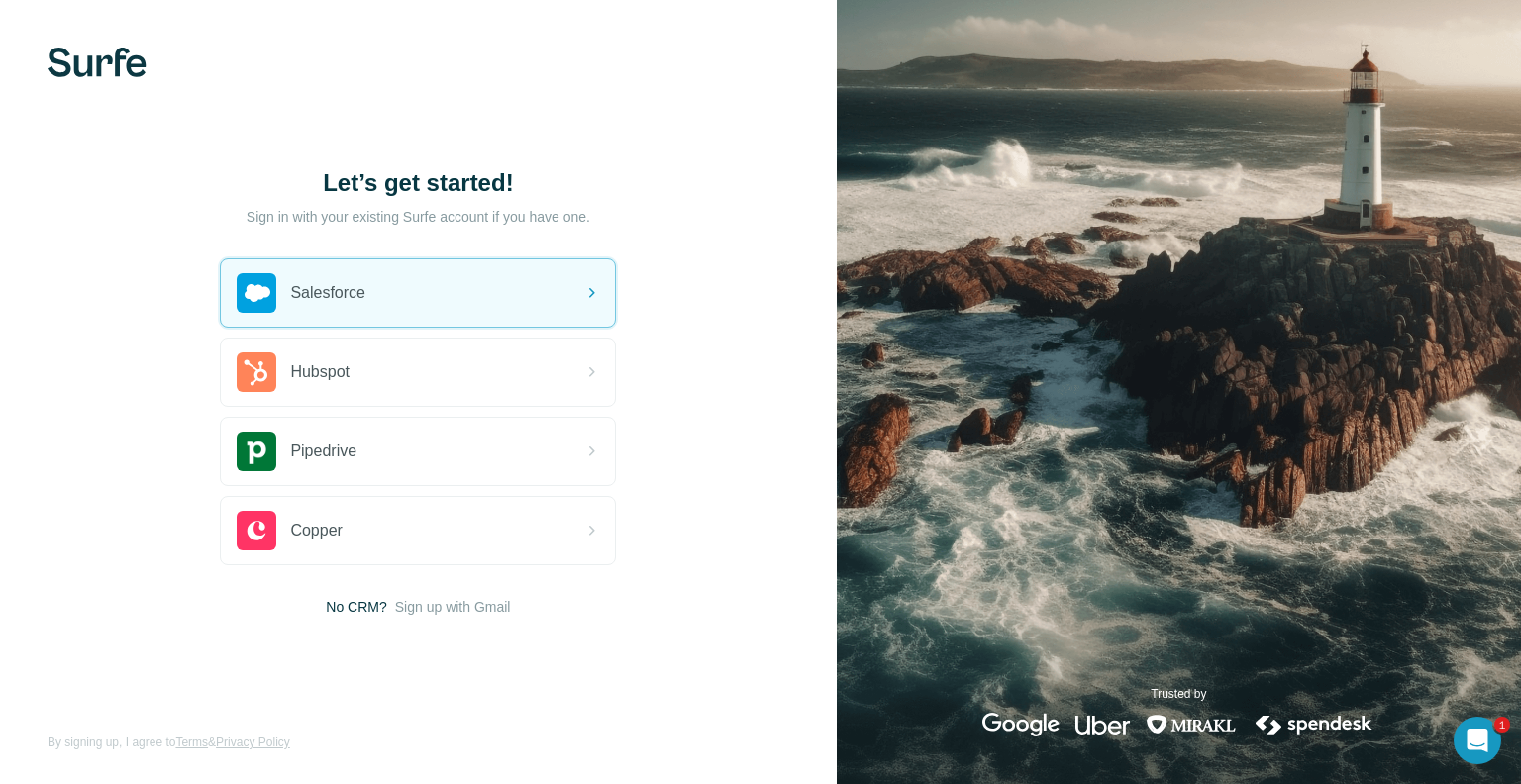 click on "No CRM?" at bounding box center [355, 607] 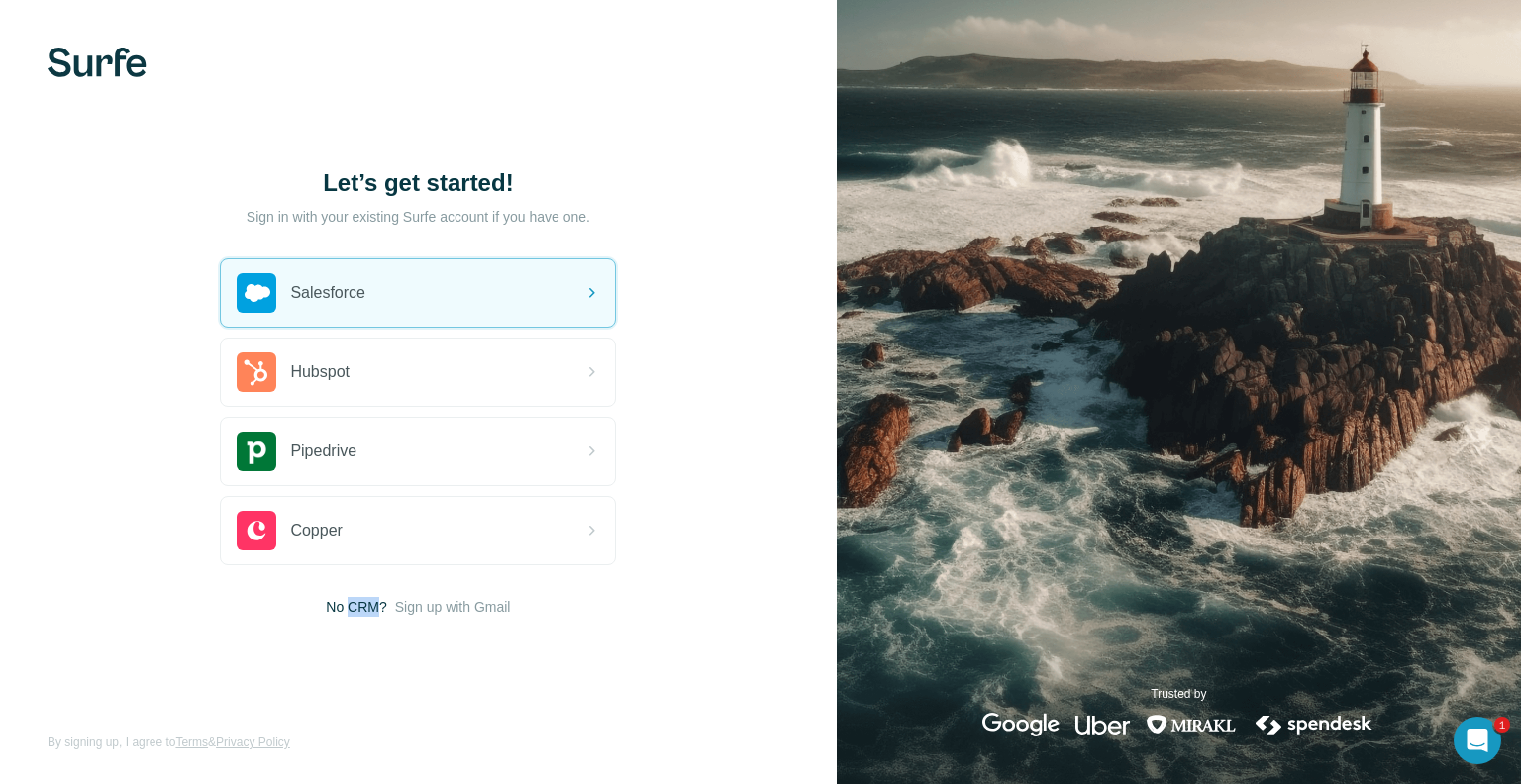 click on "No CRM?" at bounding box center [355, 607] 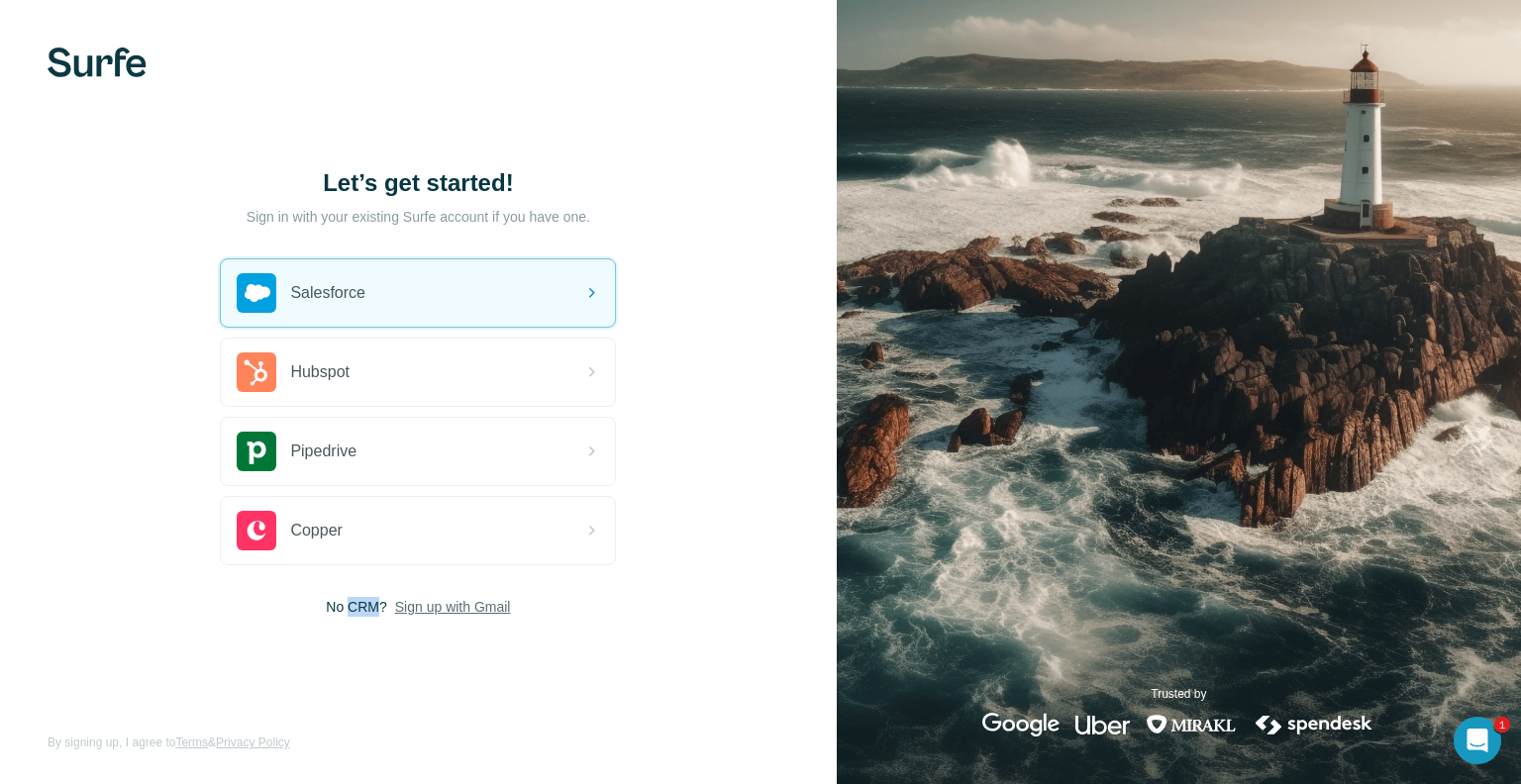 click on "Sign up with Gmail" at bounding box center (453, 607) 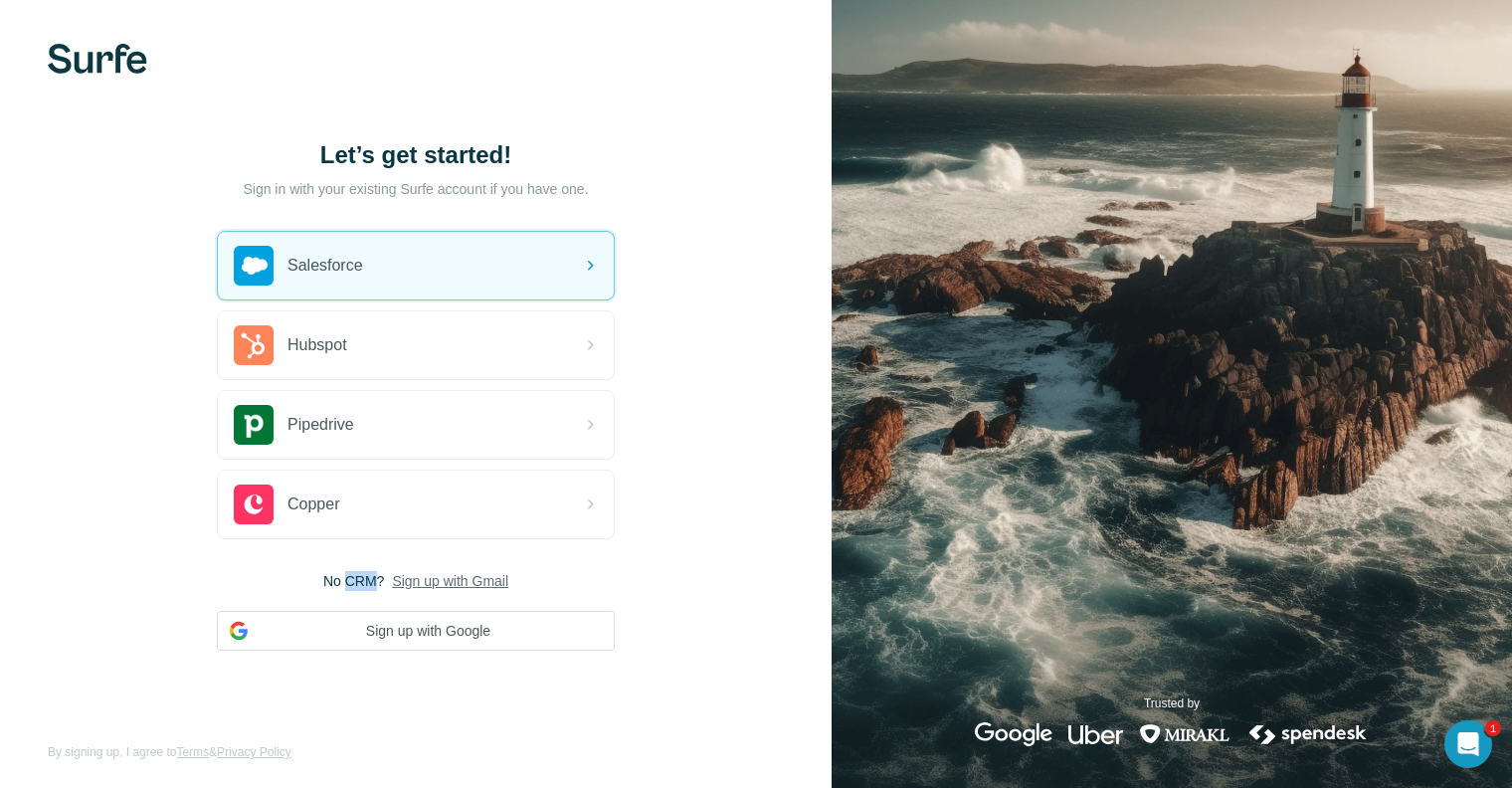scroll, scrollTop: 8, scrollLeft: 0, axis: vertical 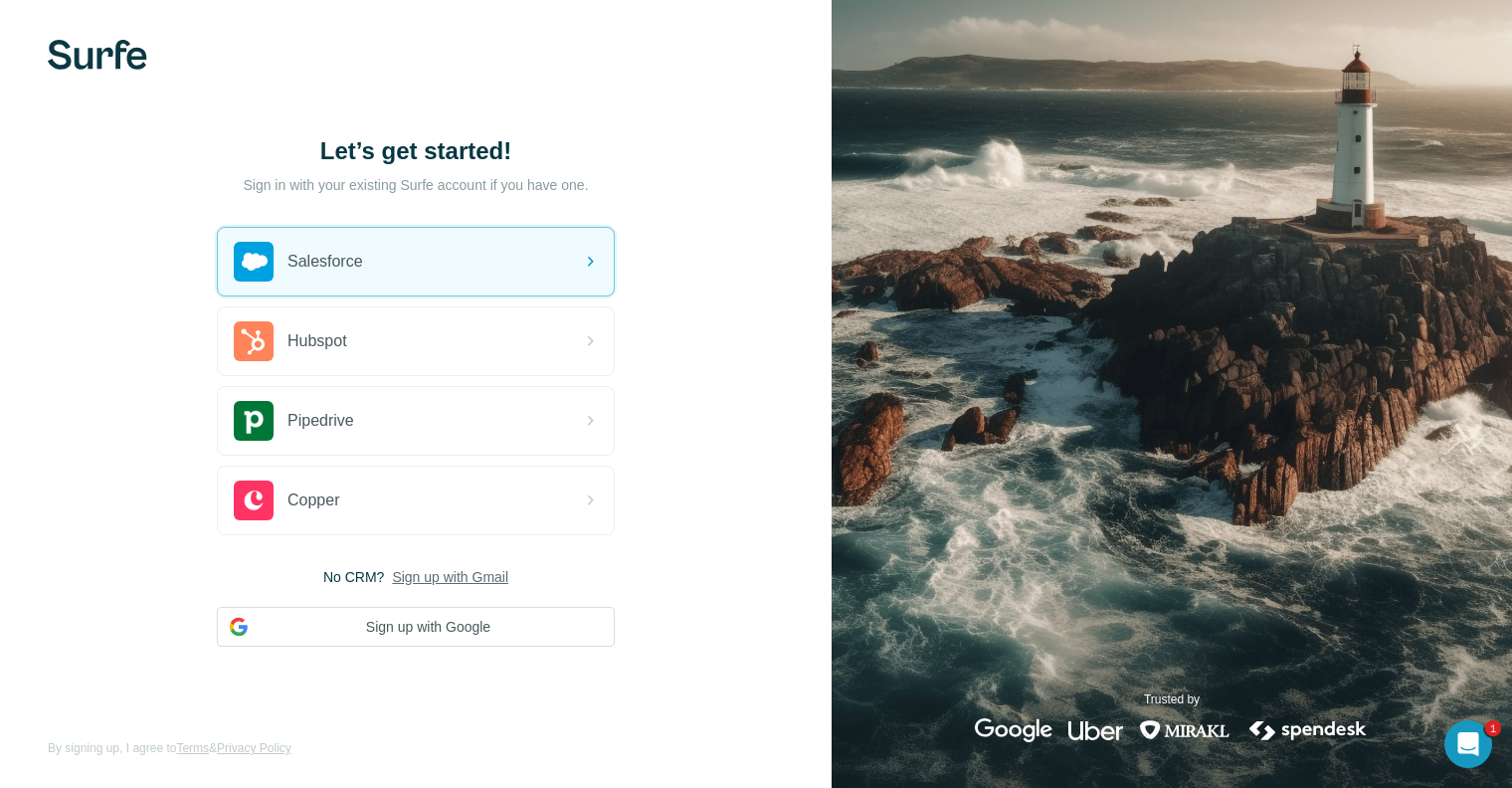click on "Let’s get started! Sign in with your existing Surfe account if you have one. Salesforce Hubspot Pipedrive Copper No CRM? Sign up with Gmail Sign up with Google By signing up, I agree to  Terms  &  Privacy Policy" at bounding box center (416, 391) 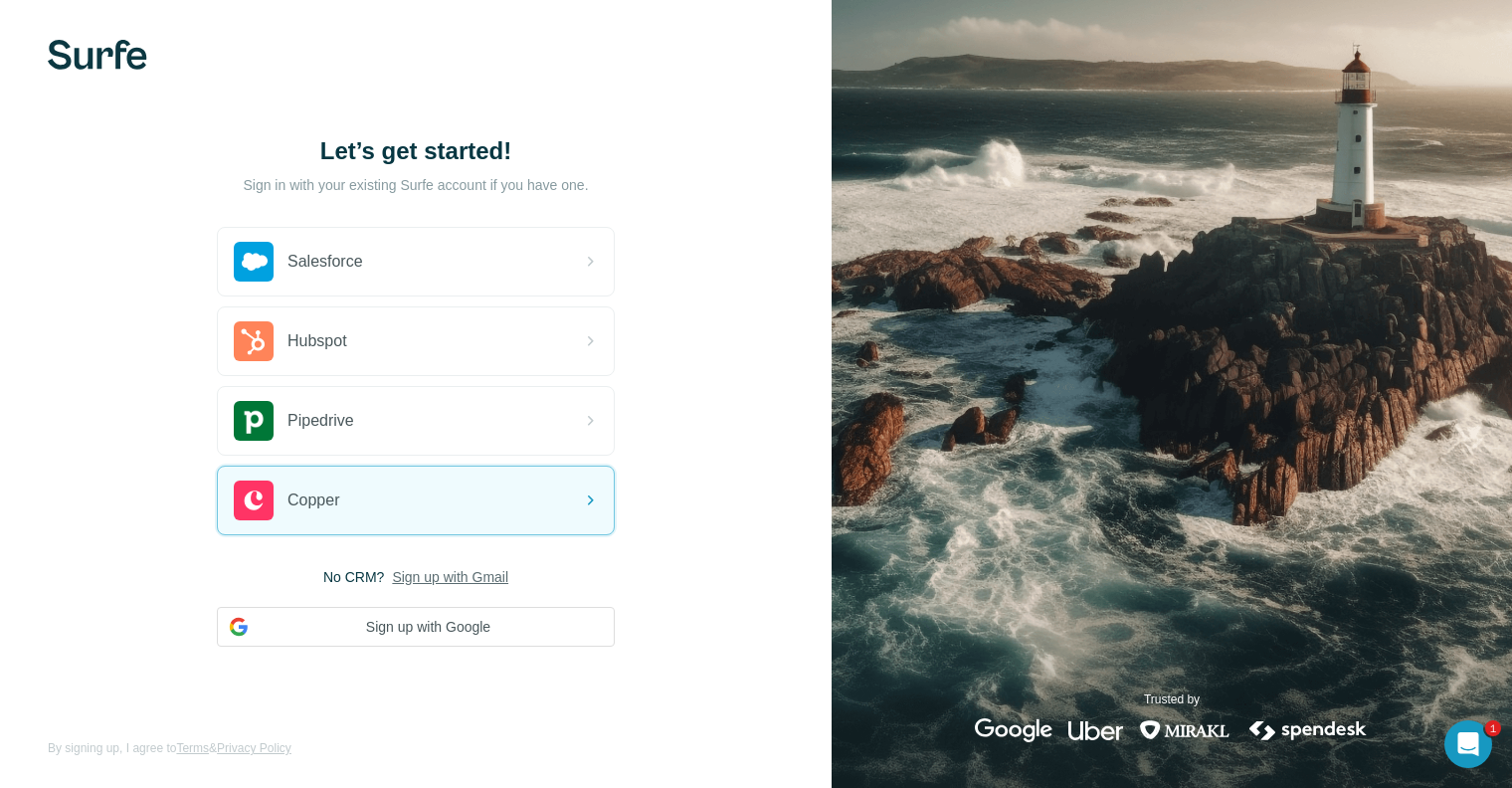 click at bounding box center [1172, 391] 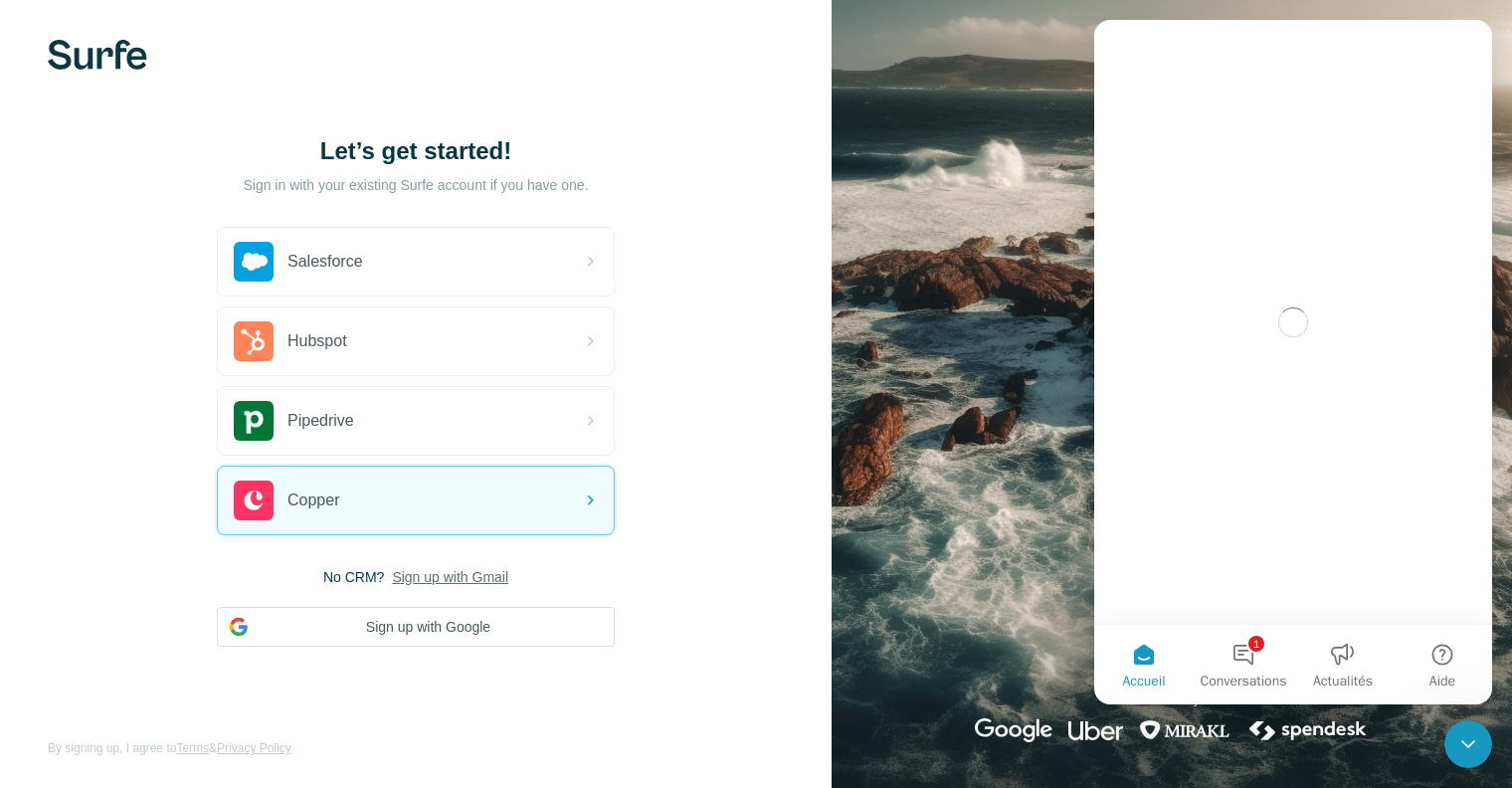 scroll, scrollTop: 0, scrollLeft: 0, axis: both 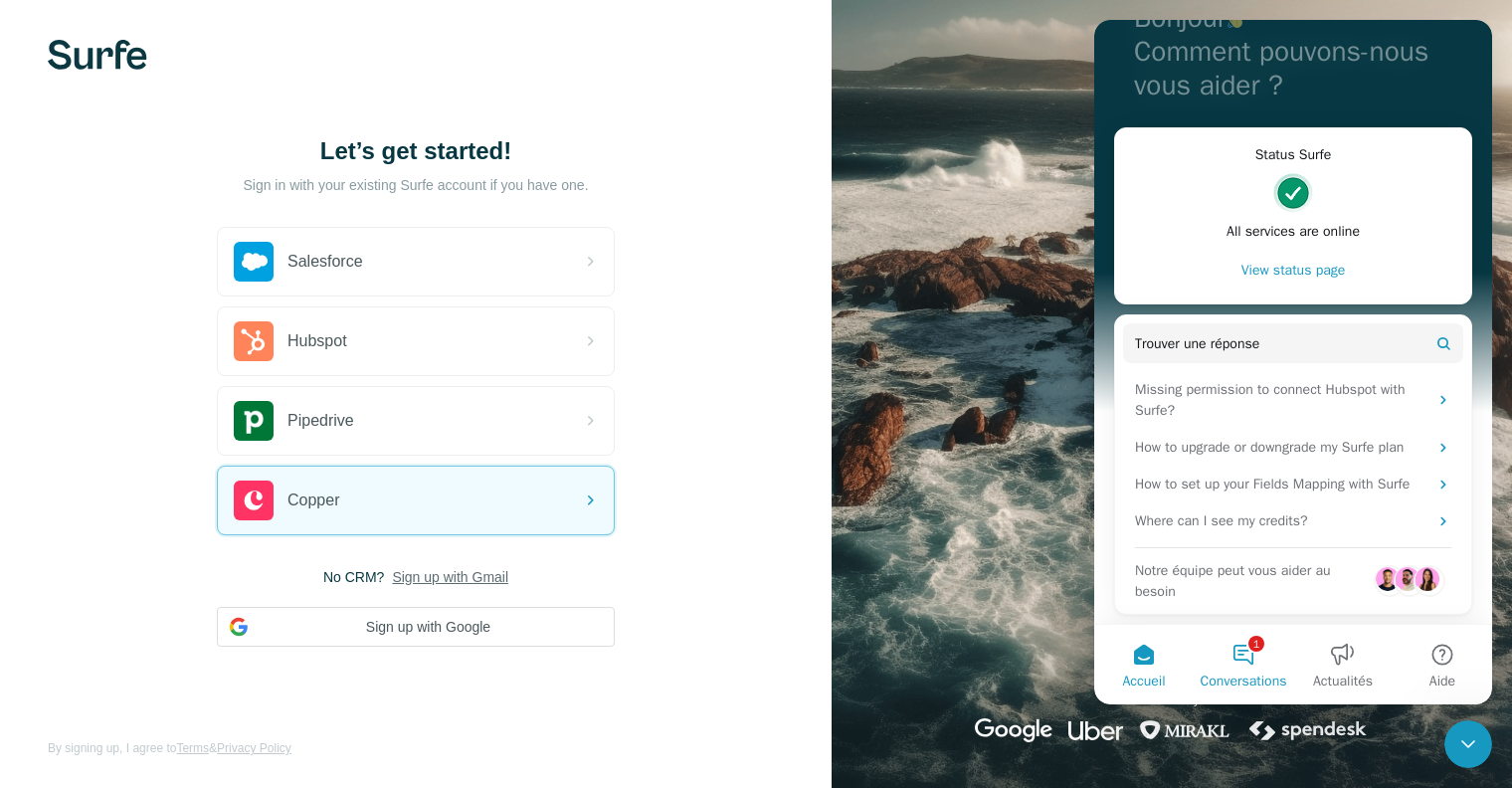click on "1 Conversations" at bounding box center (1243, 665) 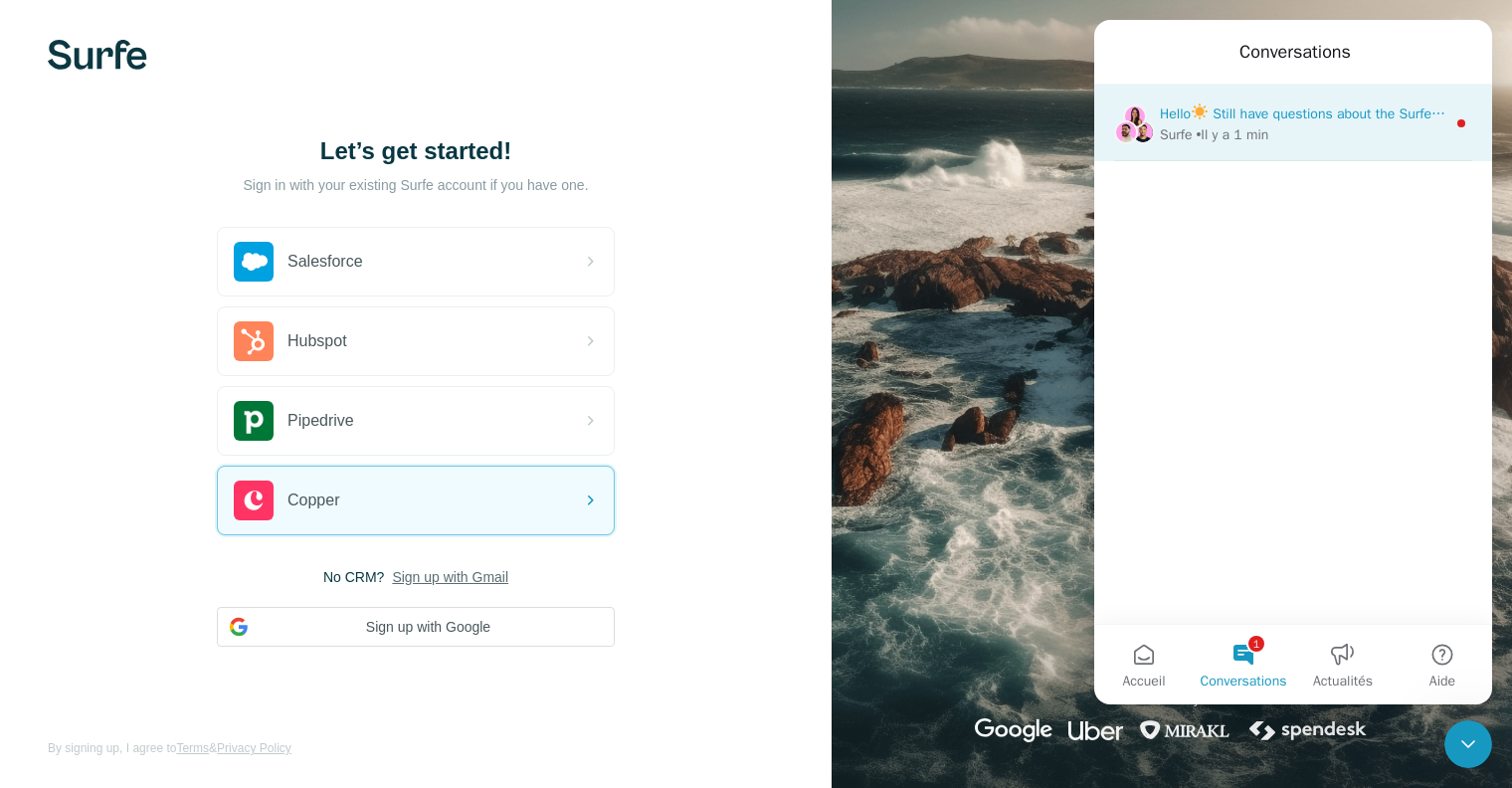 click on "Surfe •  Il y a 1 min" at bounding box center (1302, 134) 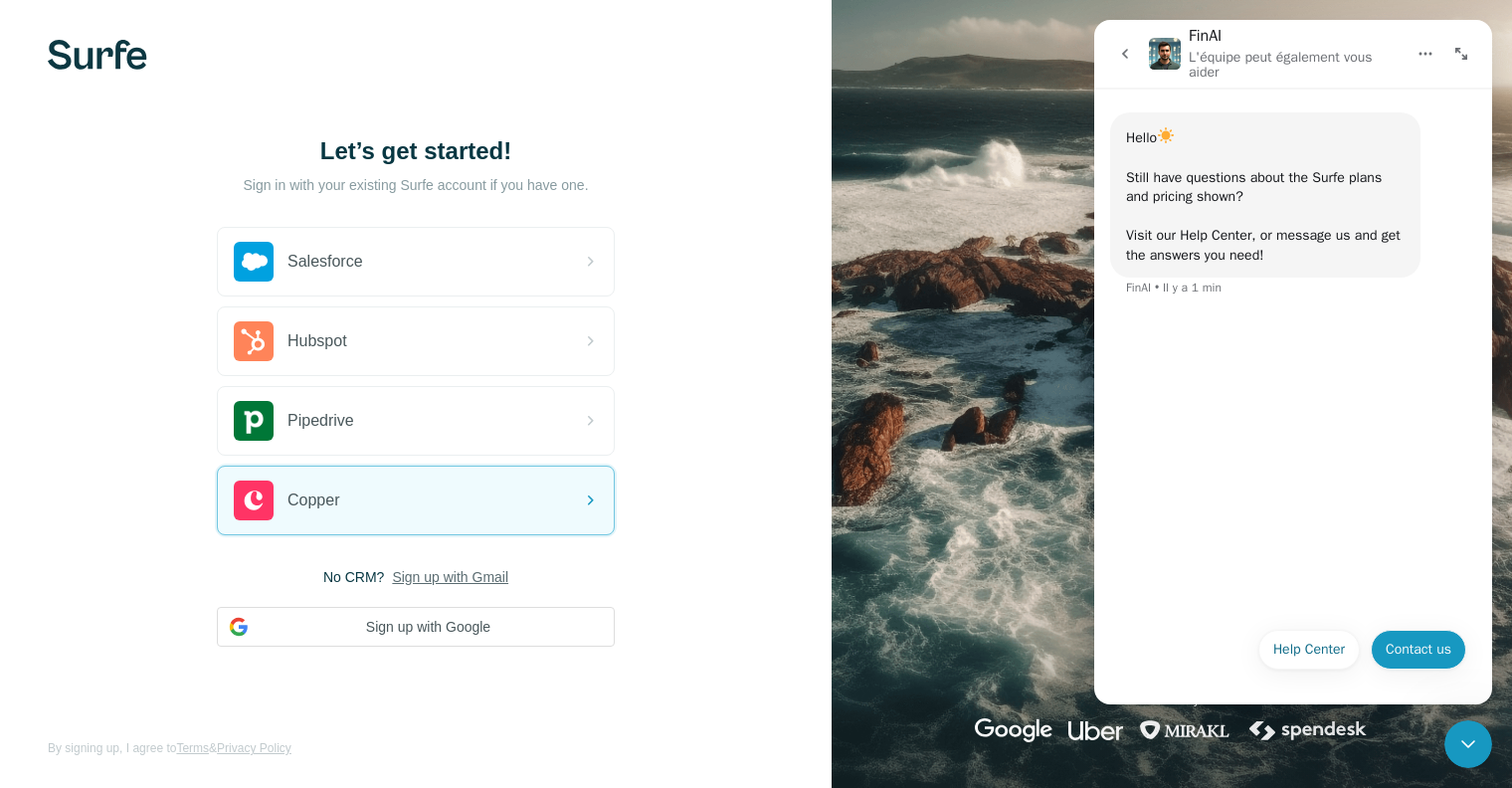 click on "Contact us" at bounding box center [1418, 650] 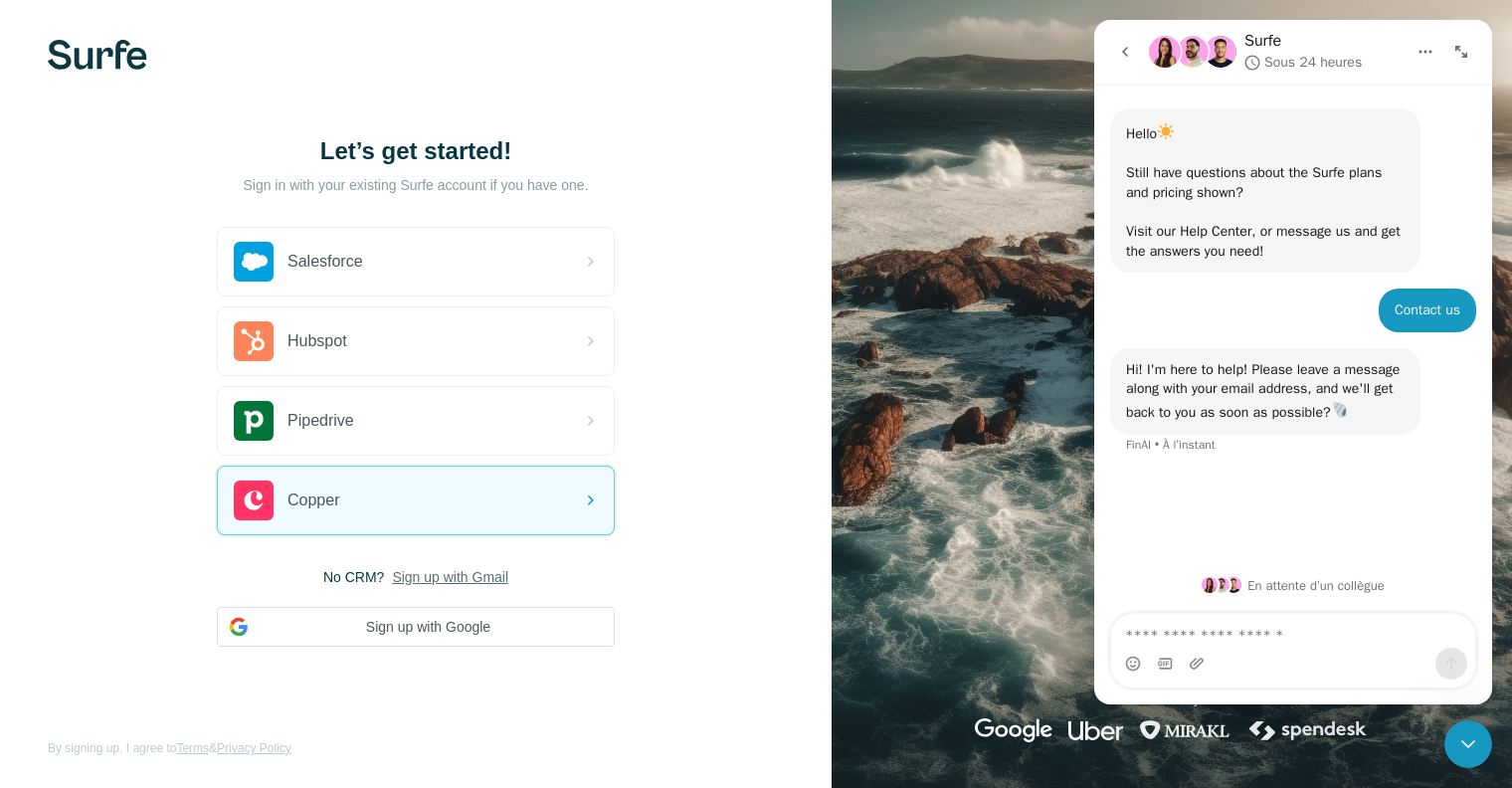 click at bounding box center [1293, 631] 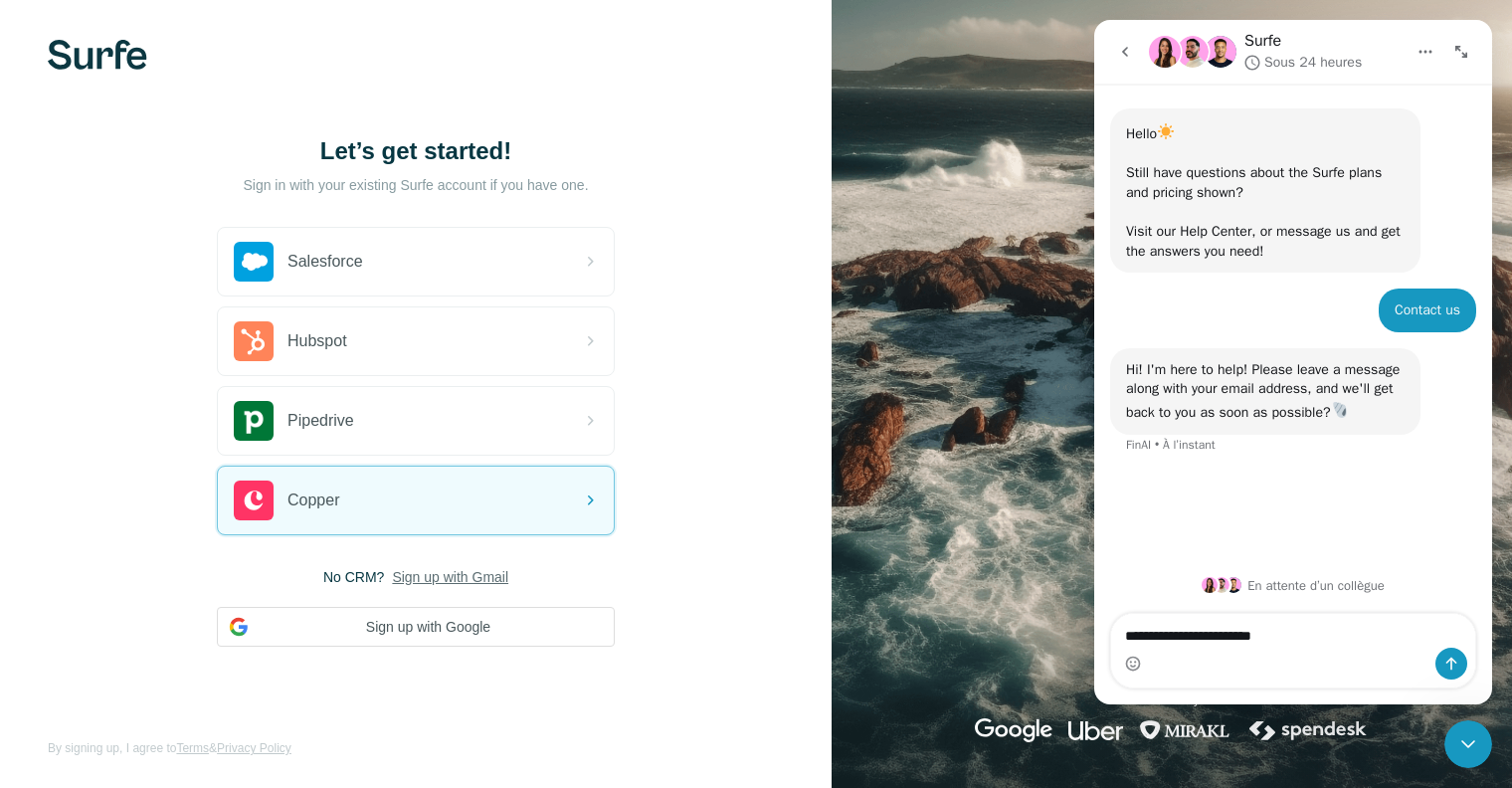 type on "**********" 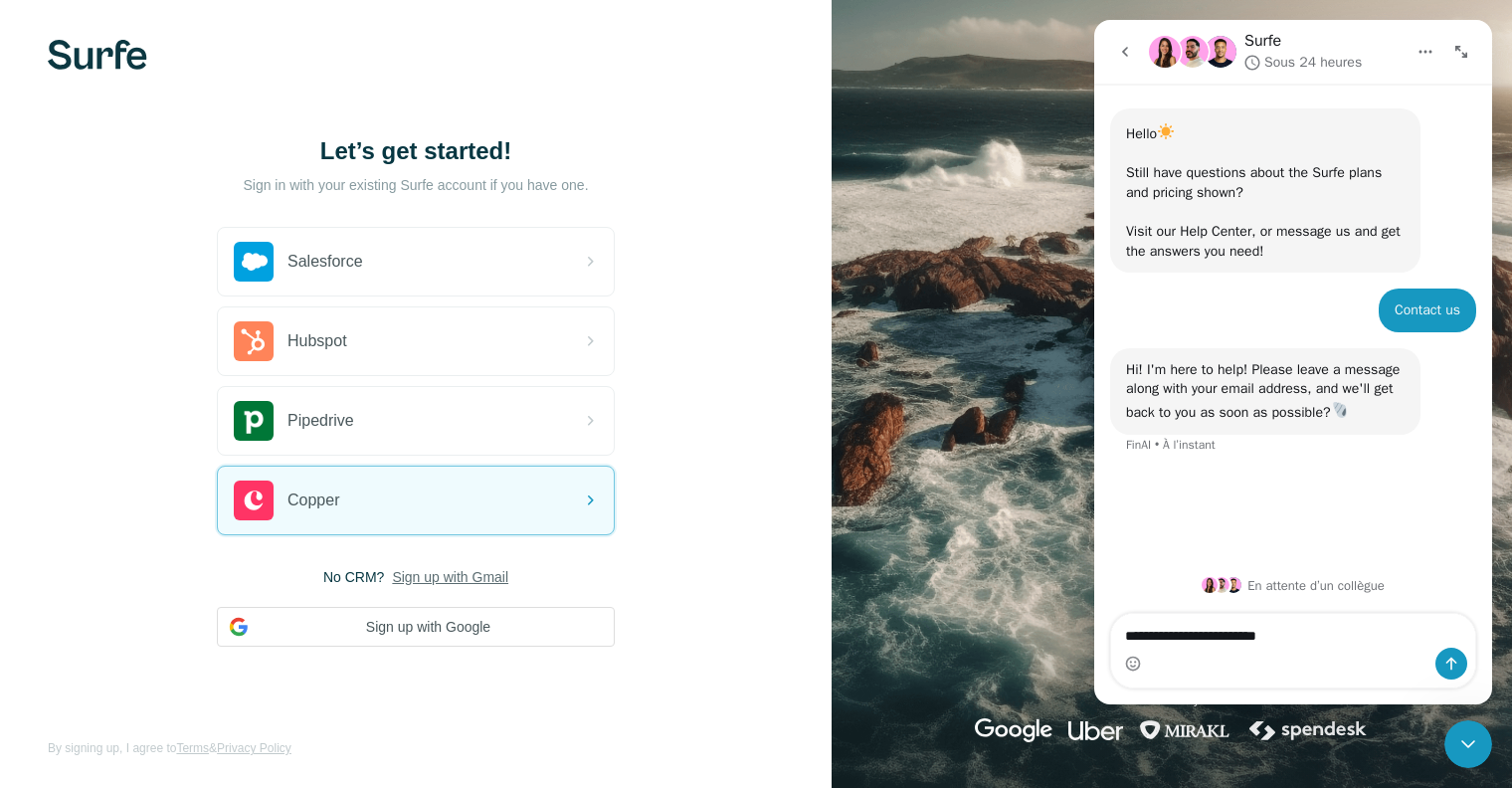 type 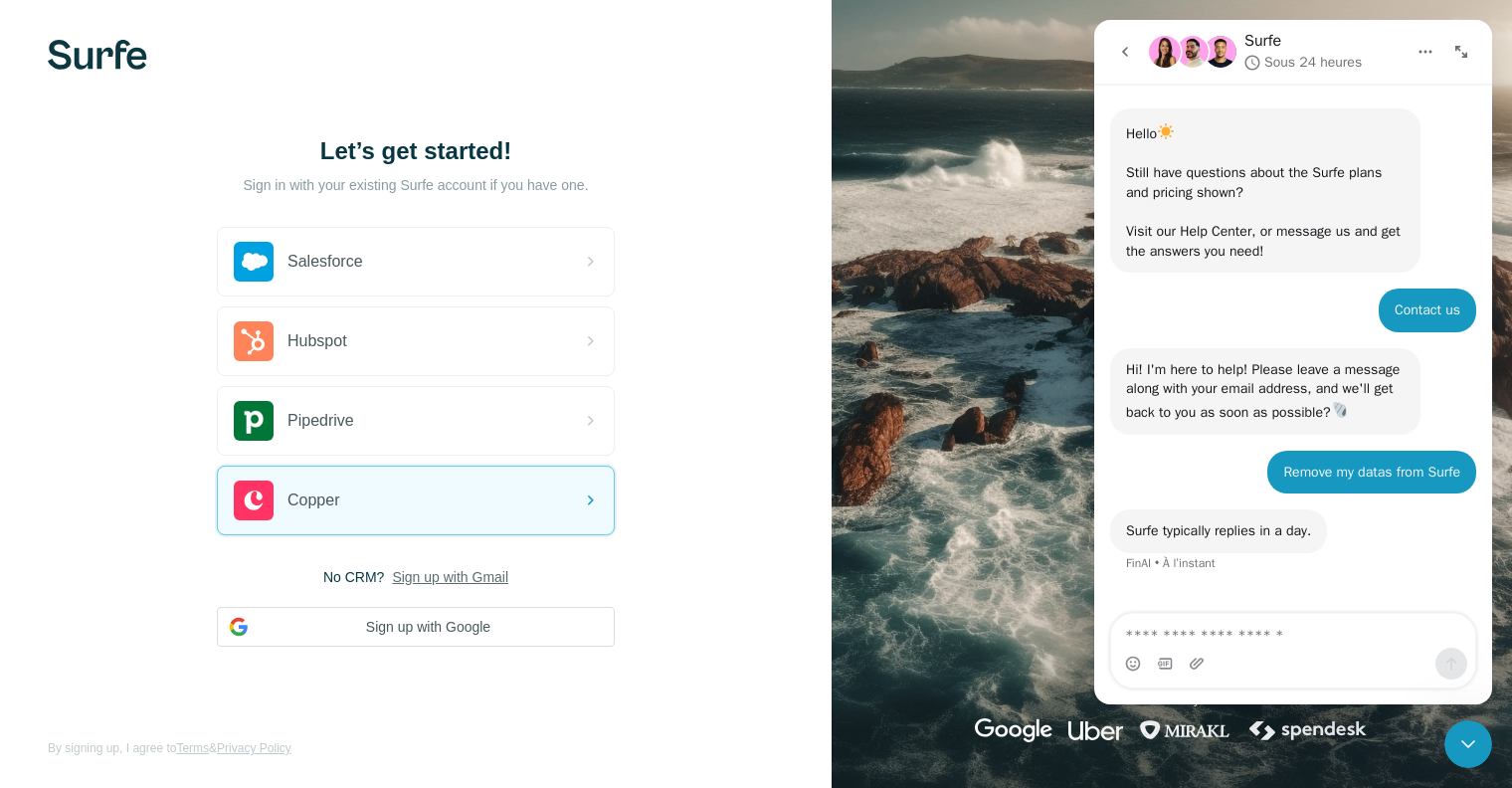 scroll, scrollTop: 33, scrollLeft: 0, axis: vertical 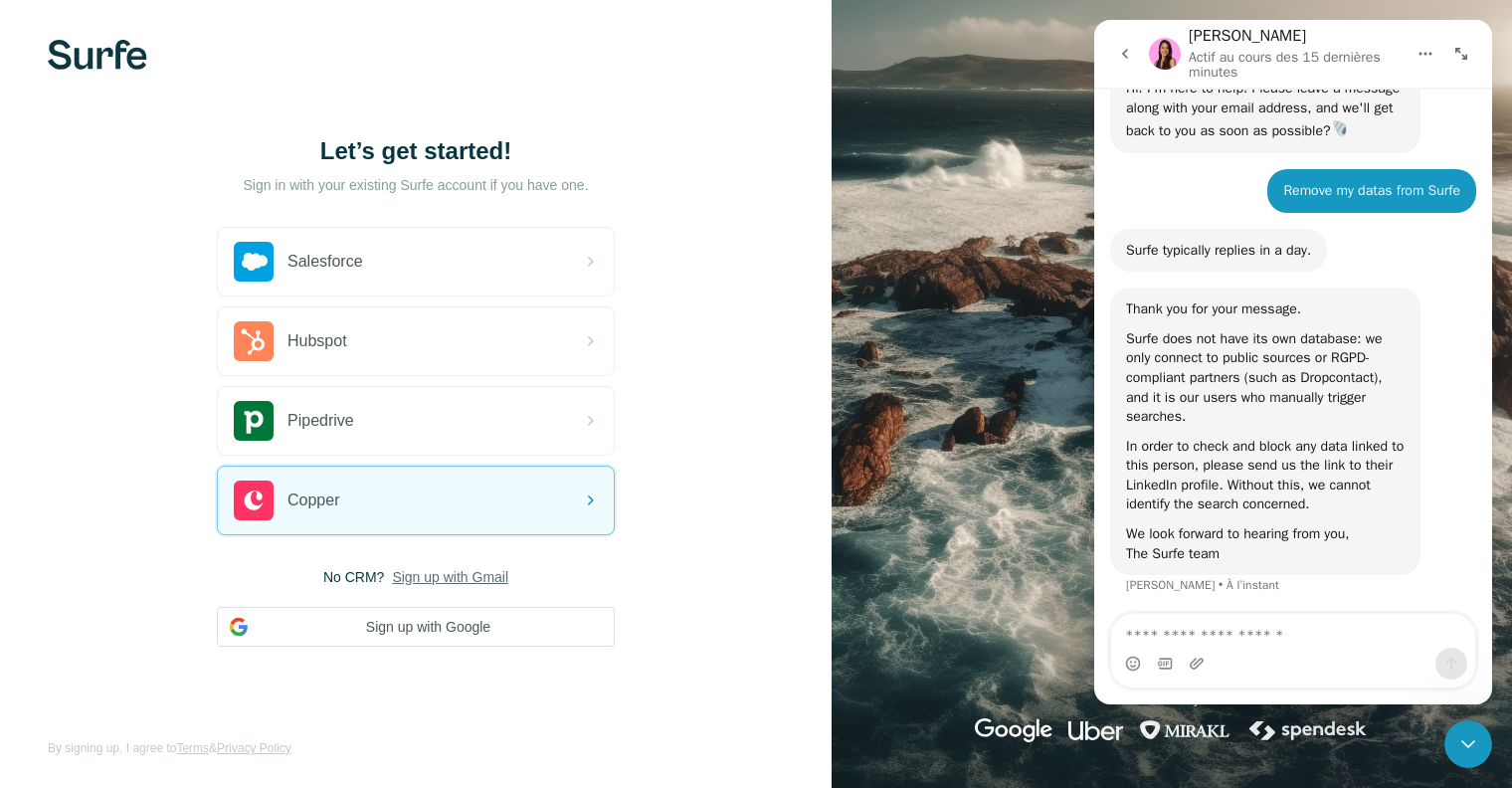 click on "Surfe does not have its own database: we only connect to public sources or RGPD-compliant partners (such as Dropcontact), and it is our users who manually trigger searches." at bounding box center (1265, 378) 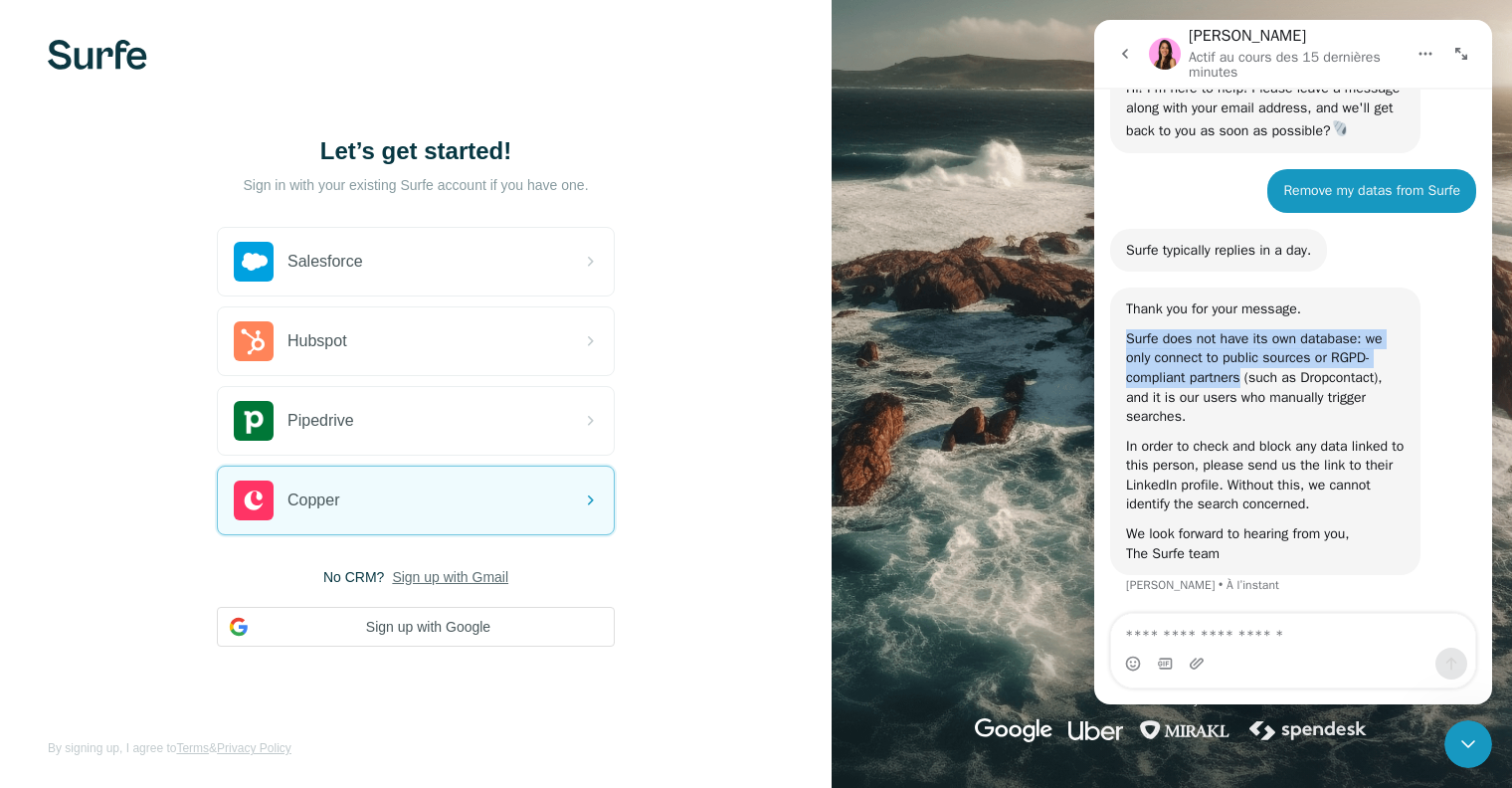 drag, startPoint x: 1140, startPoint y: 332, endPoint x: 1227, endPoint y: 370, distance: 94.93682 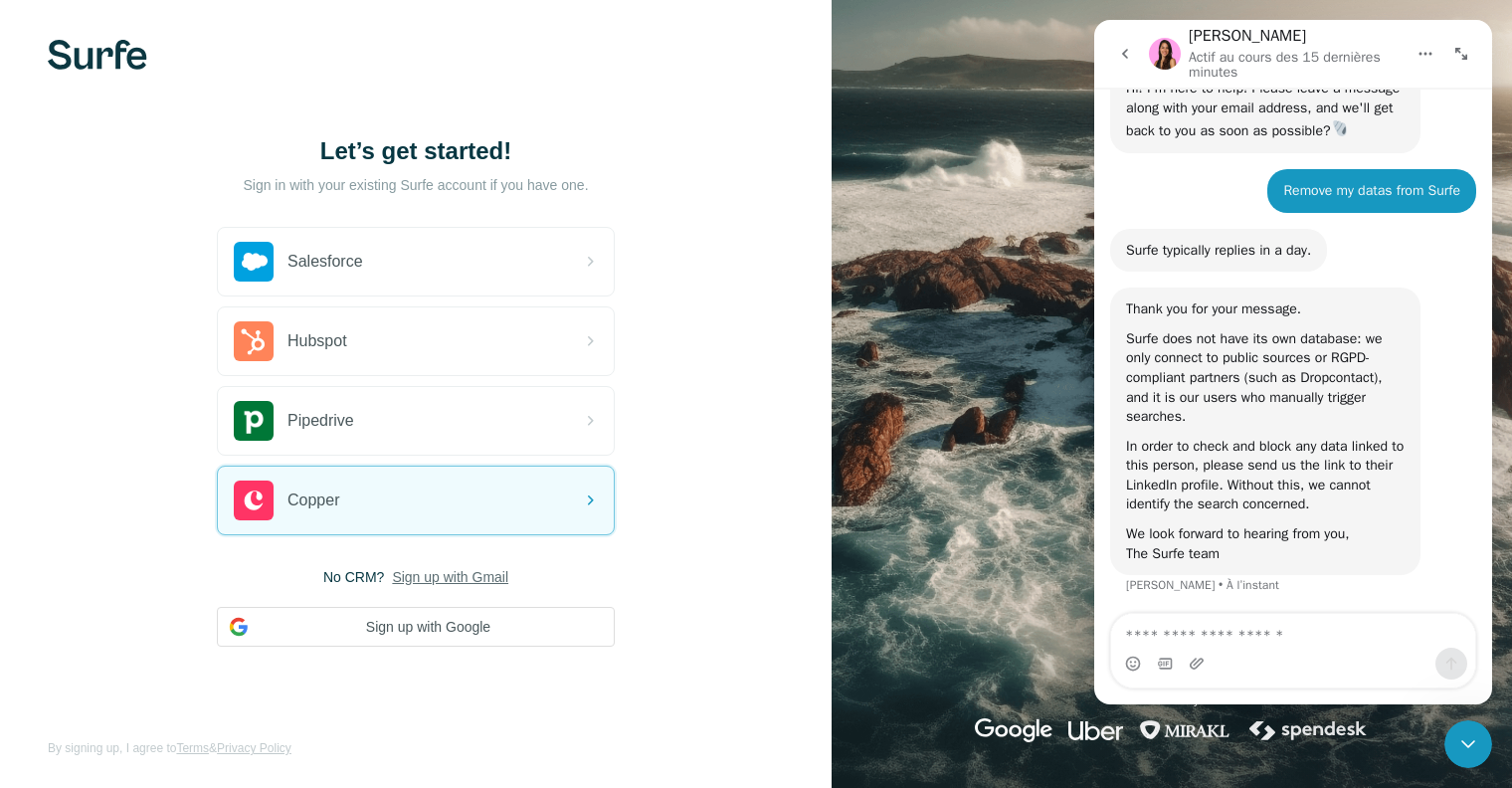 click on "Surfe does not have its own database: we only connect to public sources or RGPD-compliant partners (such as Dropcontact), and it is our users who manually trigger searches." at bounding box center [1265, 378] 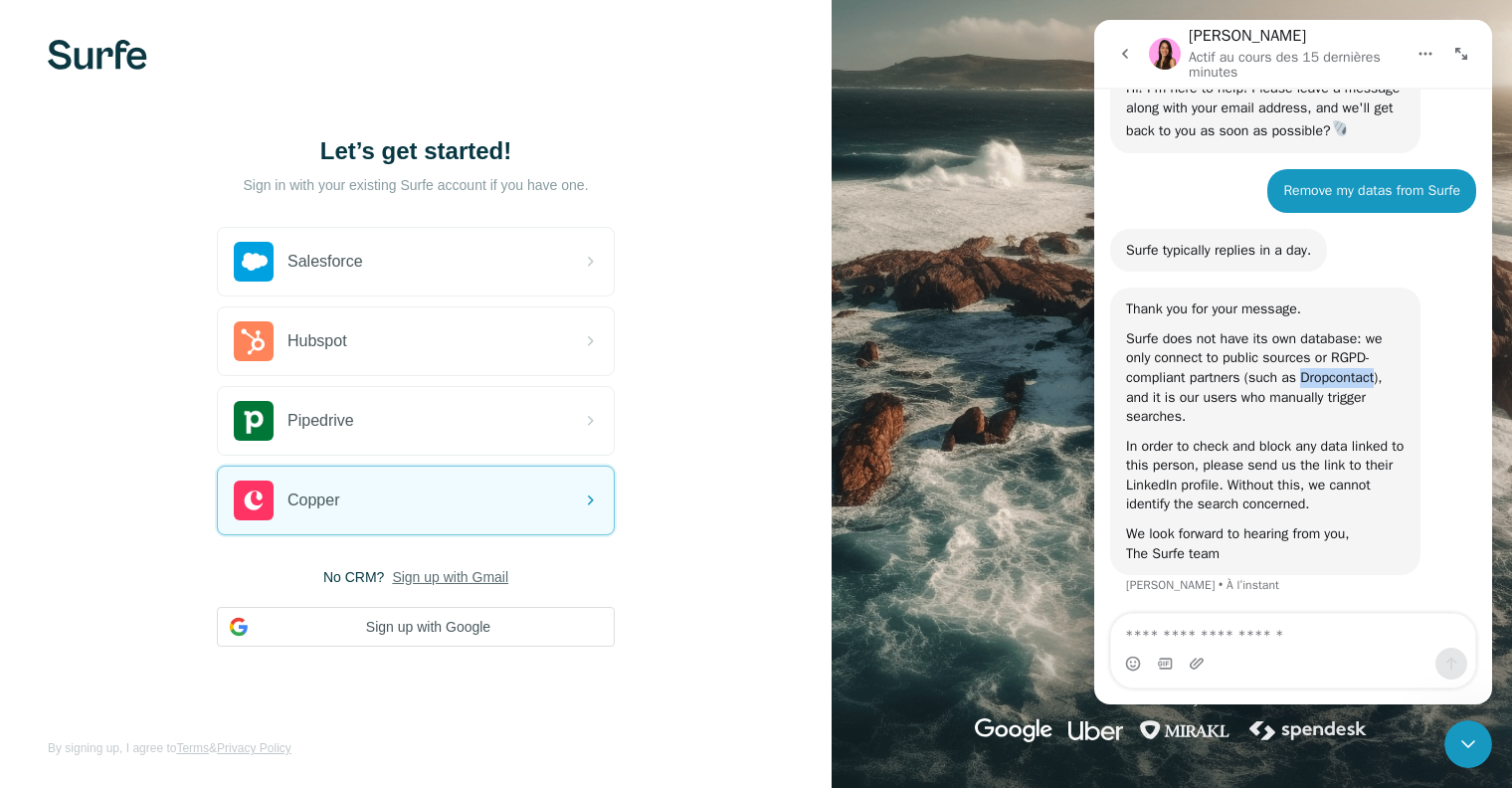 click on "Surfe does not have its own database: we only connect to public sources or RGPD-compliant partners (such as Dropcontact), and it is our users who manually trigger searches." at bounding box center [1265, 378] 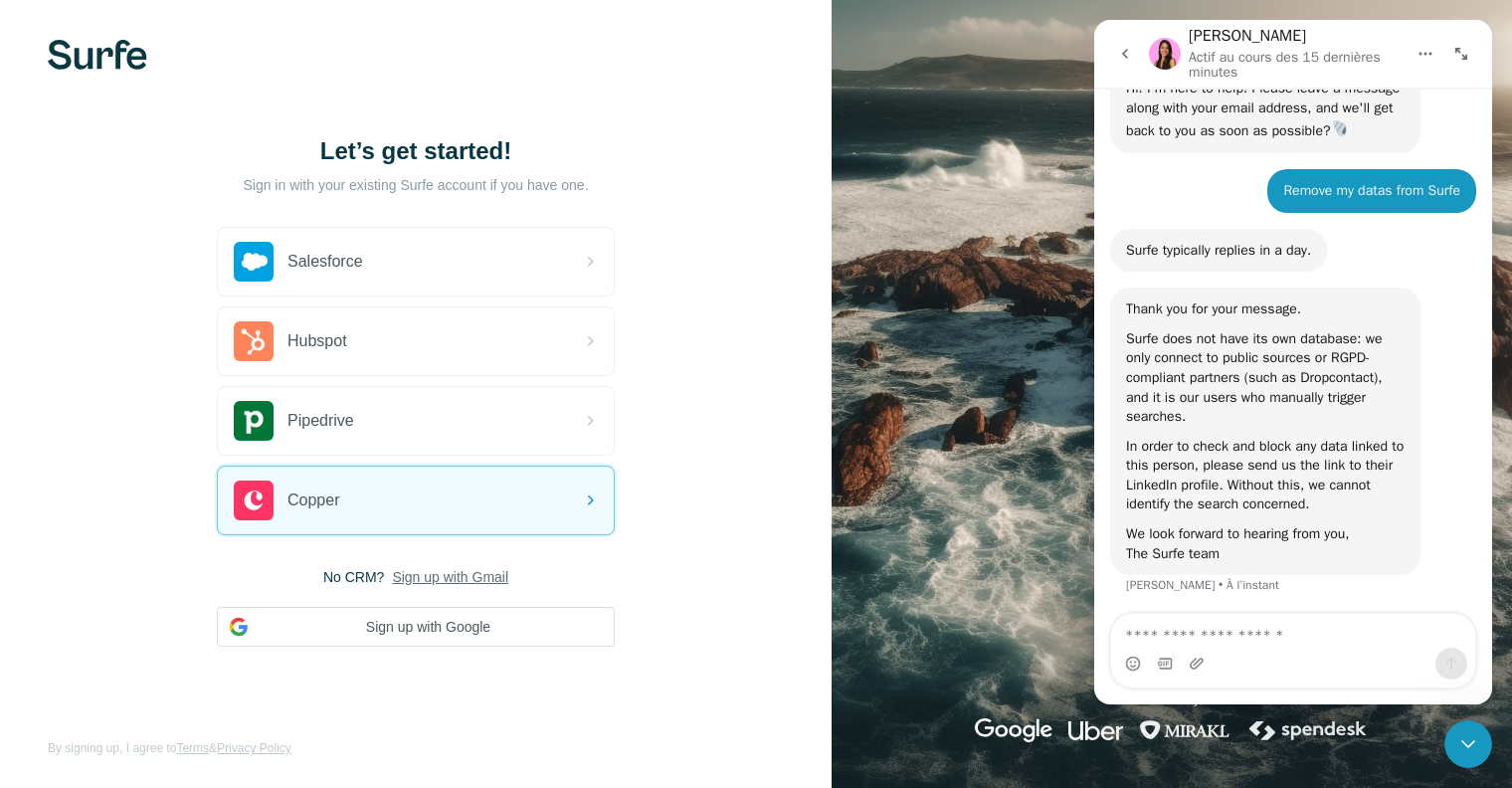 click on "In order to check and block any data linked to this person, please send us the link to their LinkedIn profile. Without this, we cannot identify the search concerned." at bounding box center [1265, 476] 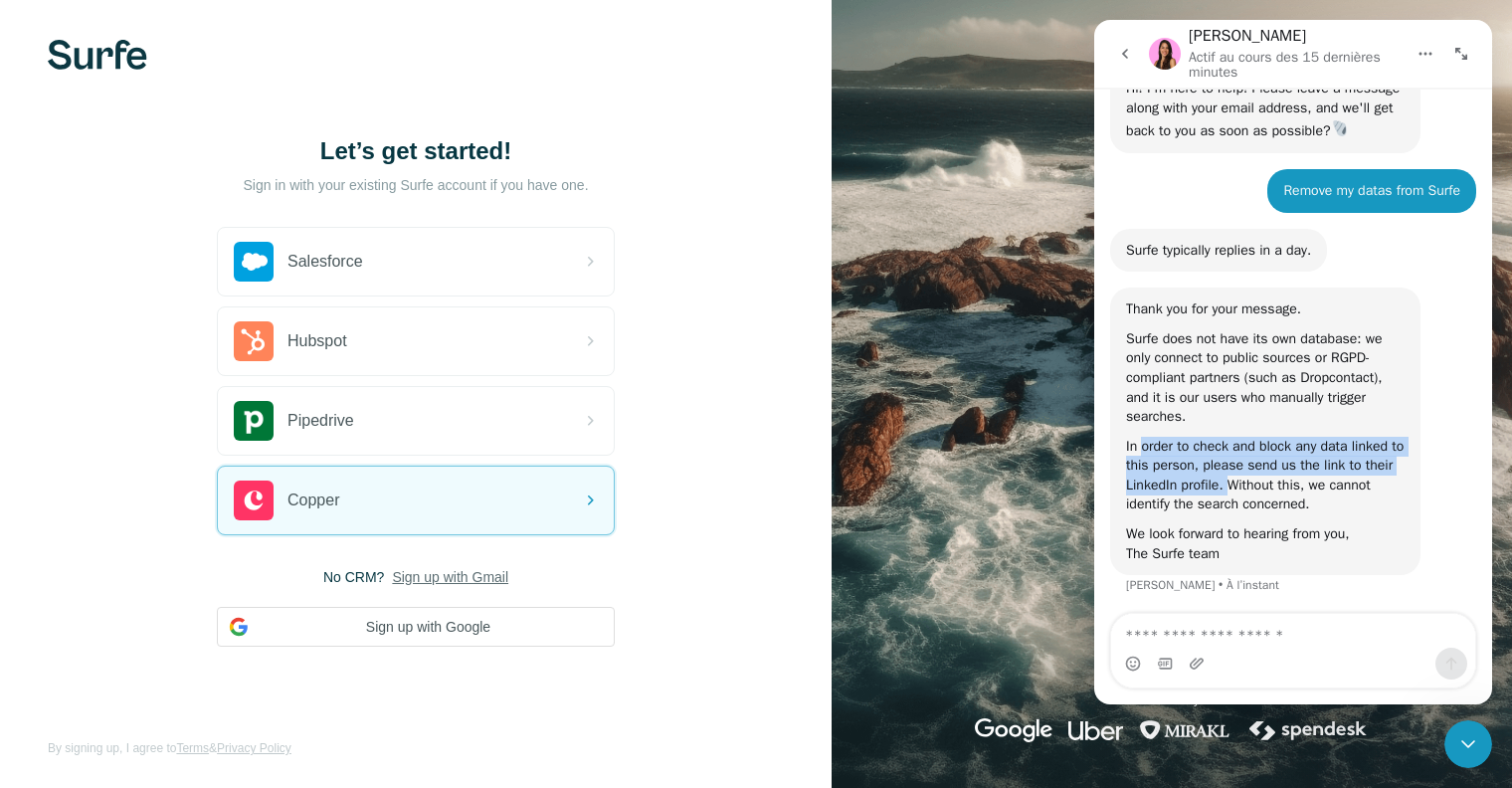 drag, startPoint x: 1146, startPoint y: 447, endPoint x: 1258, endPoint y: 487, distance: 118.92855 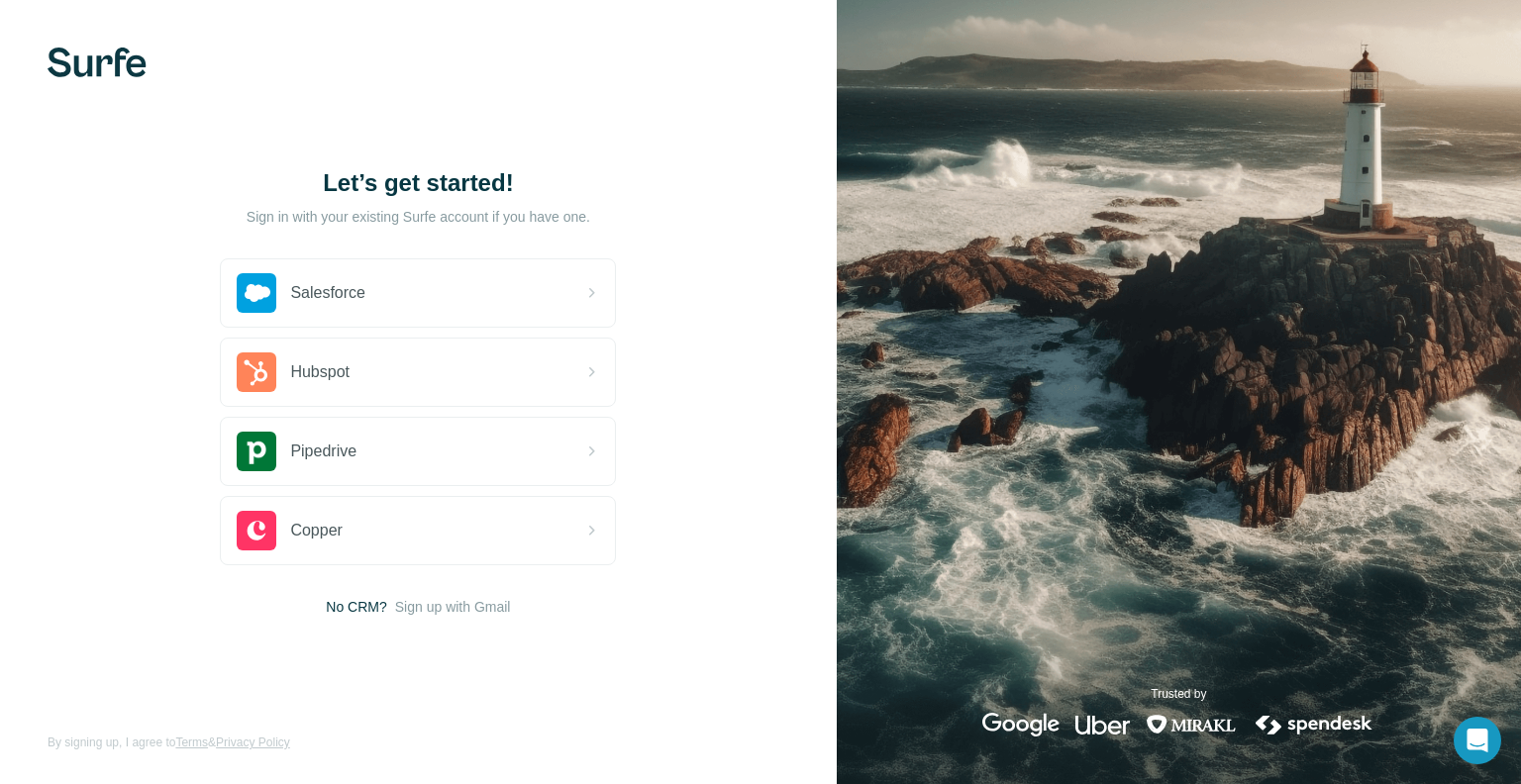 scroll, scrollTop: 0, scrollLeft: 0, axis: both 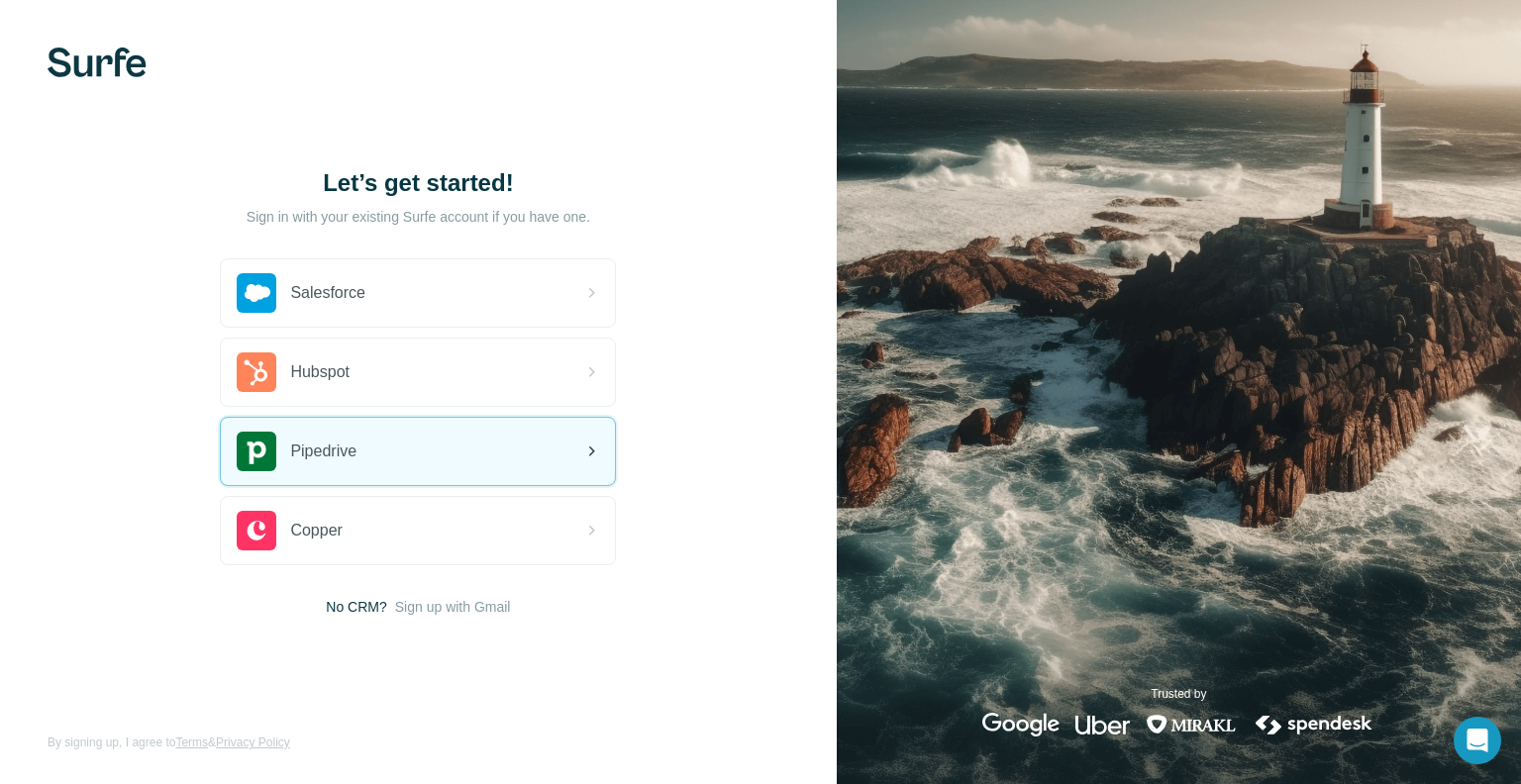 click on "Pipedrive" at bounding box center (323, 451) 